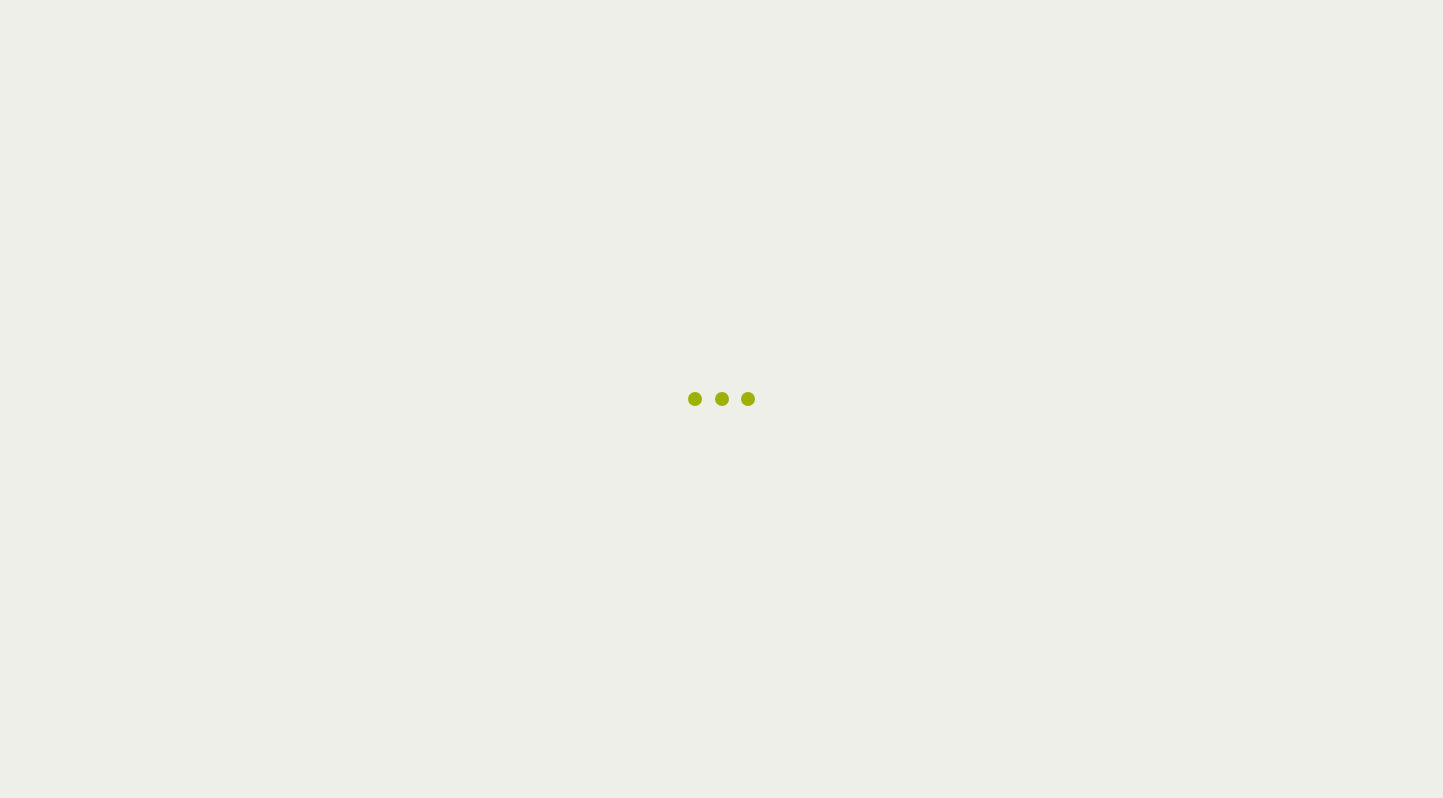 scroll, scrollTop: 0, scrollLeft: 0, axis: both 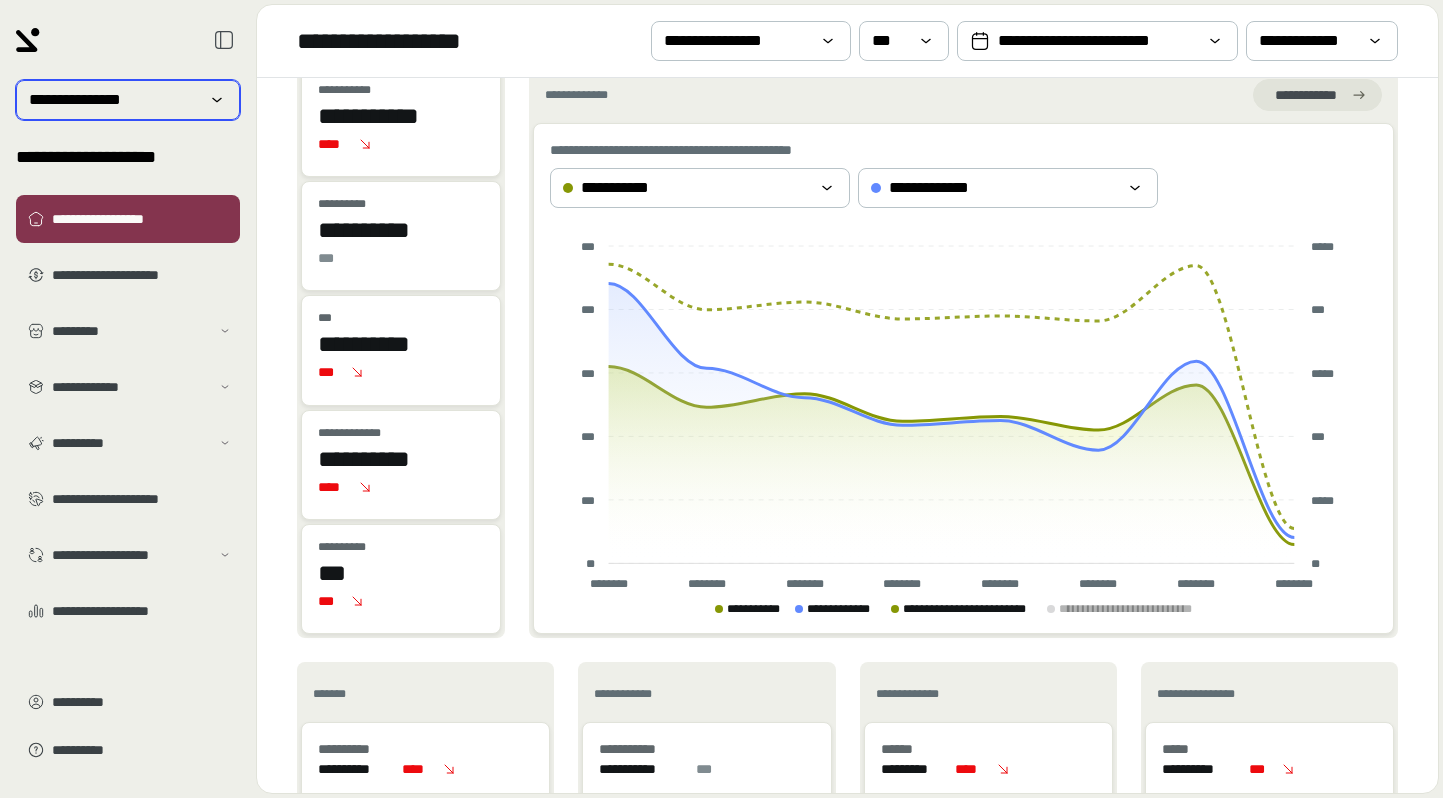click on "**********" at bounding box center [128, 100] 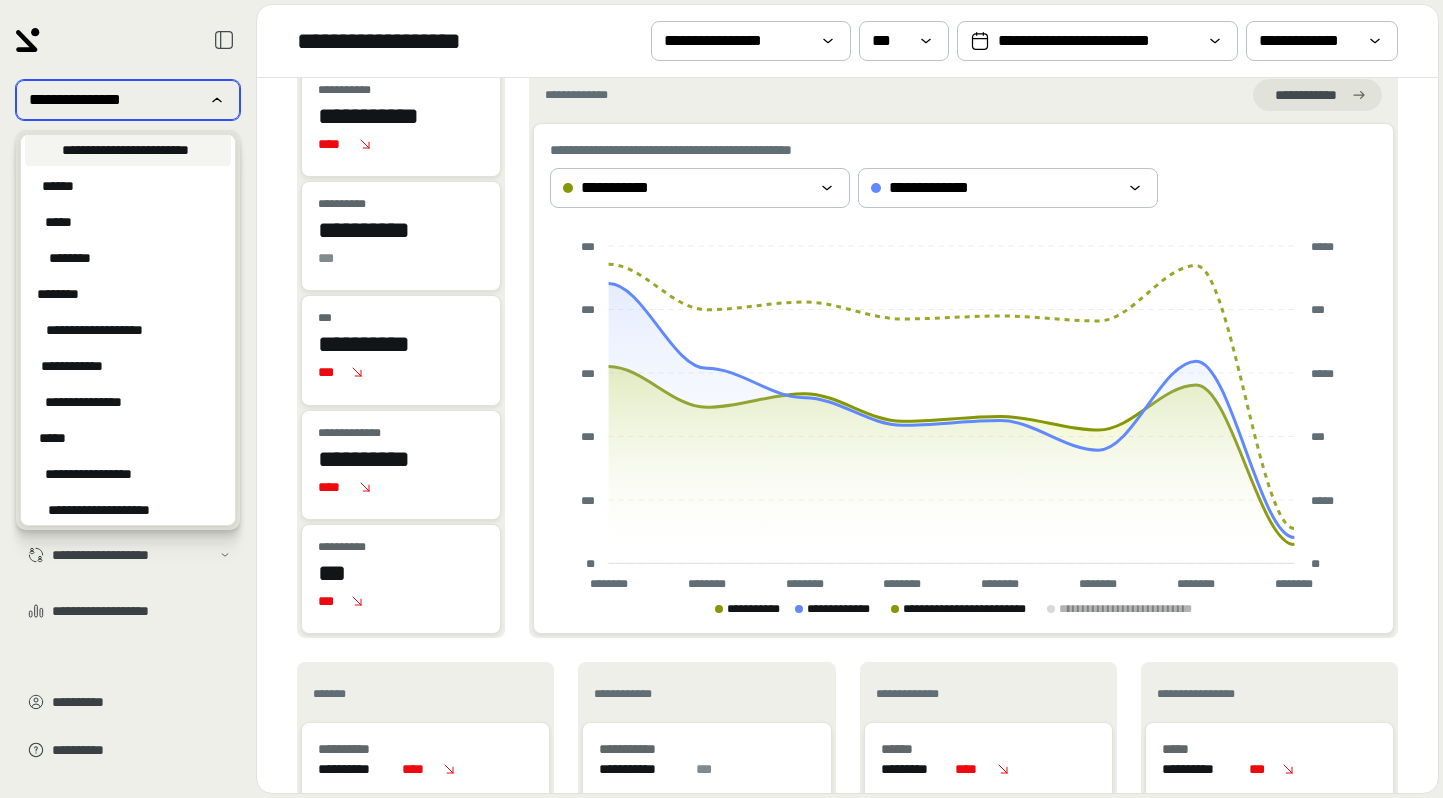 scroll, scrollTop: 186, scrollLeft: 0, axis: vertical 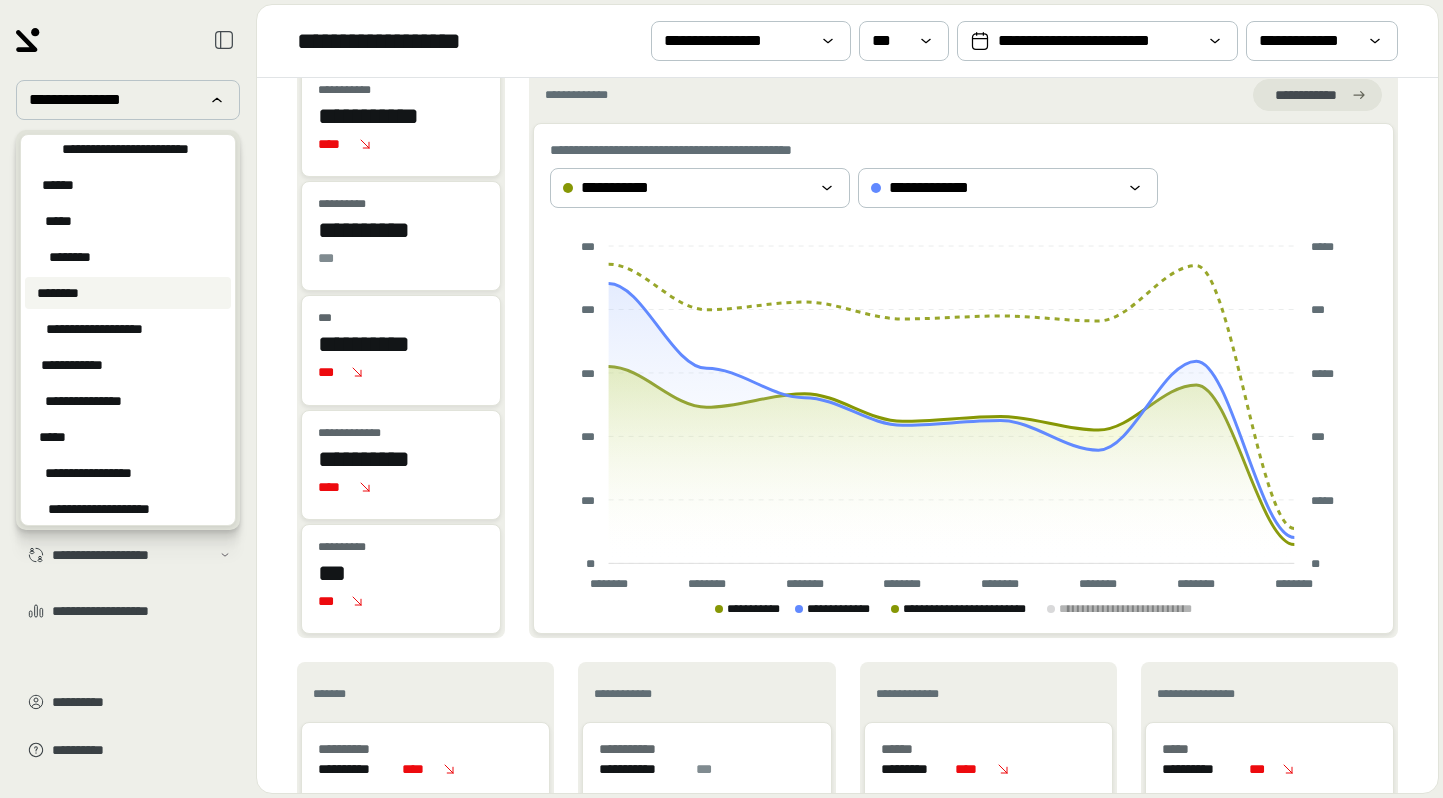 click on "********" at bounding box center [128, 293] 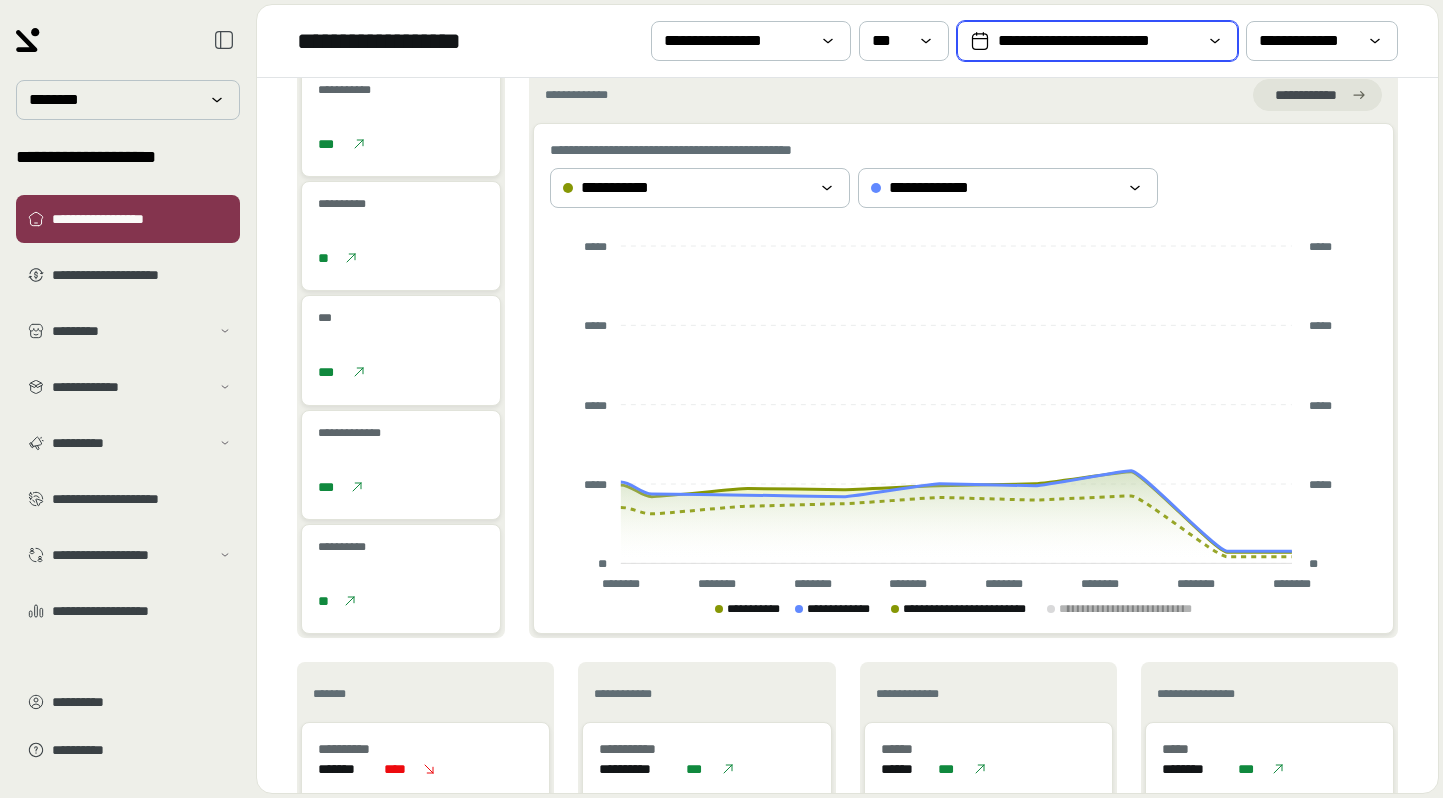click on "**********" at bounding box center [1097, 41] 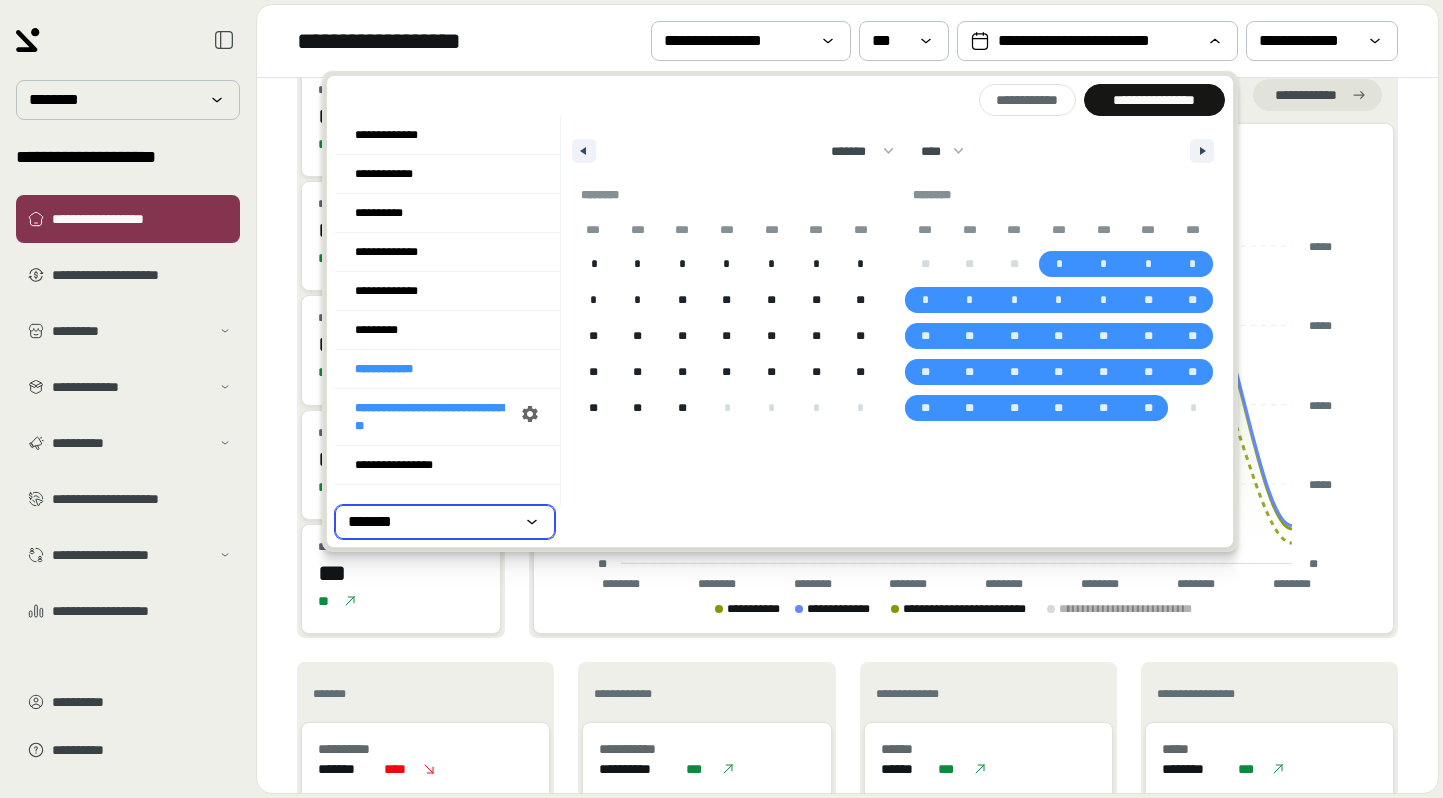 click on "*******" at bounding box center [431, 522] 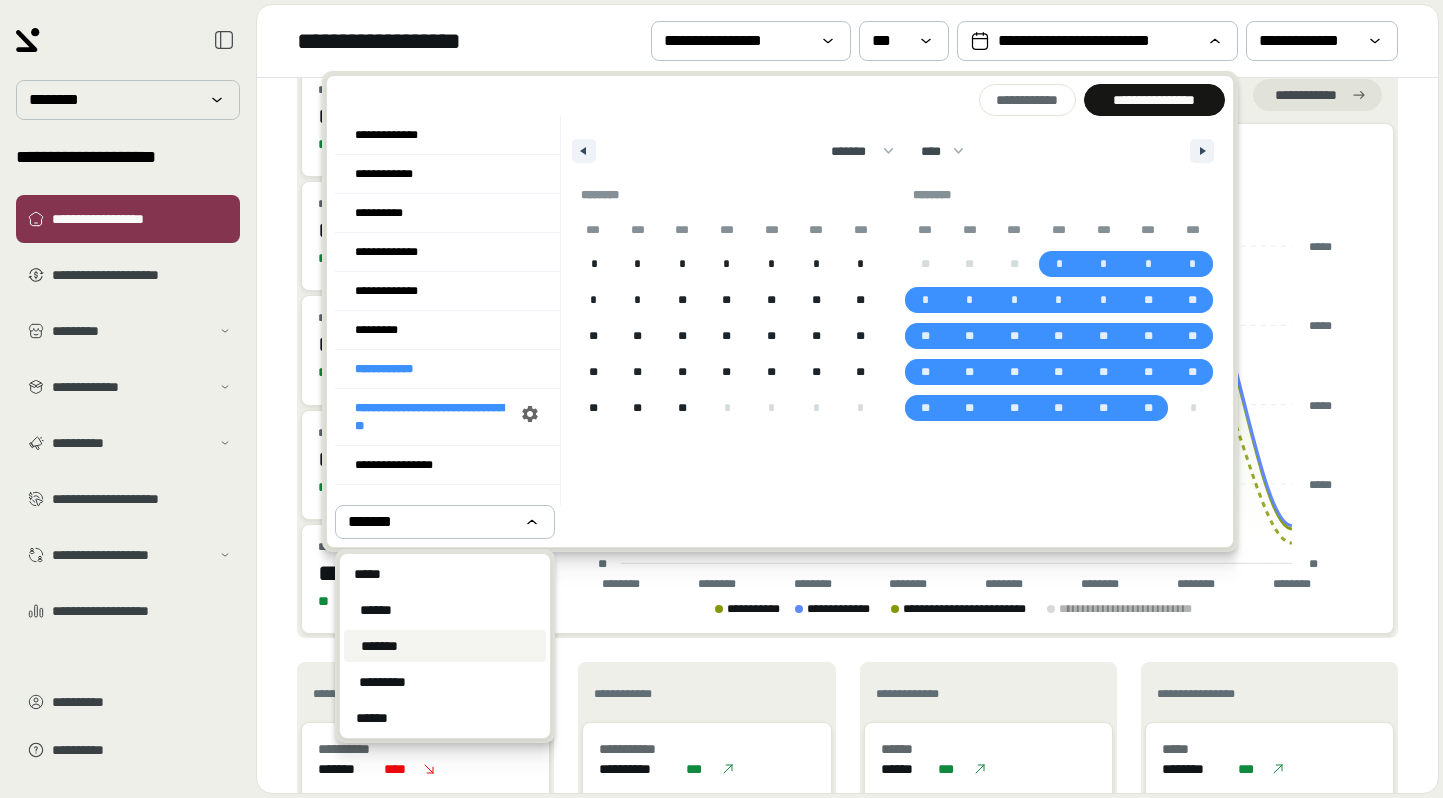 click on "**********" at bounding box center [780, 311] 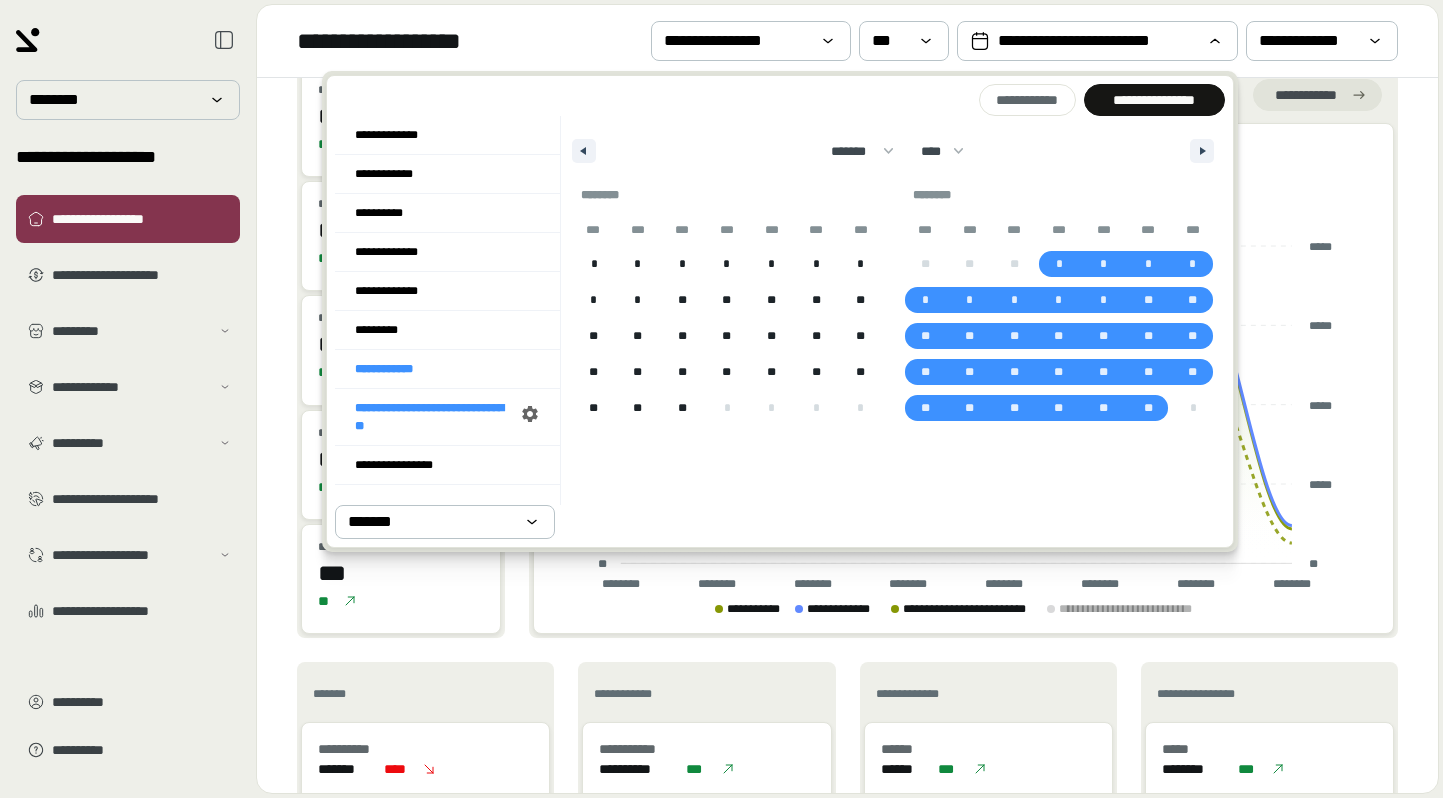 click on "**********" at bounding box center (780, 311) 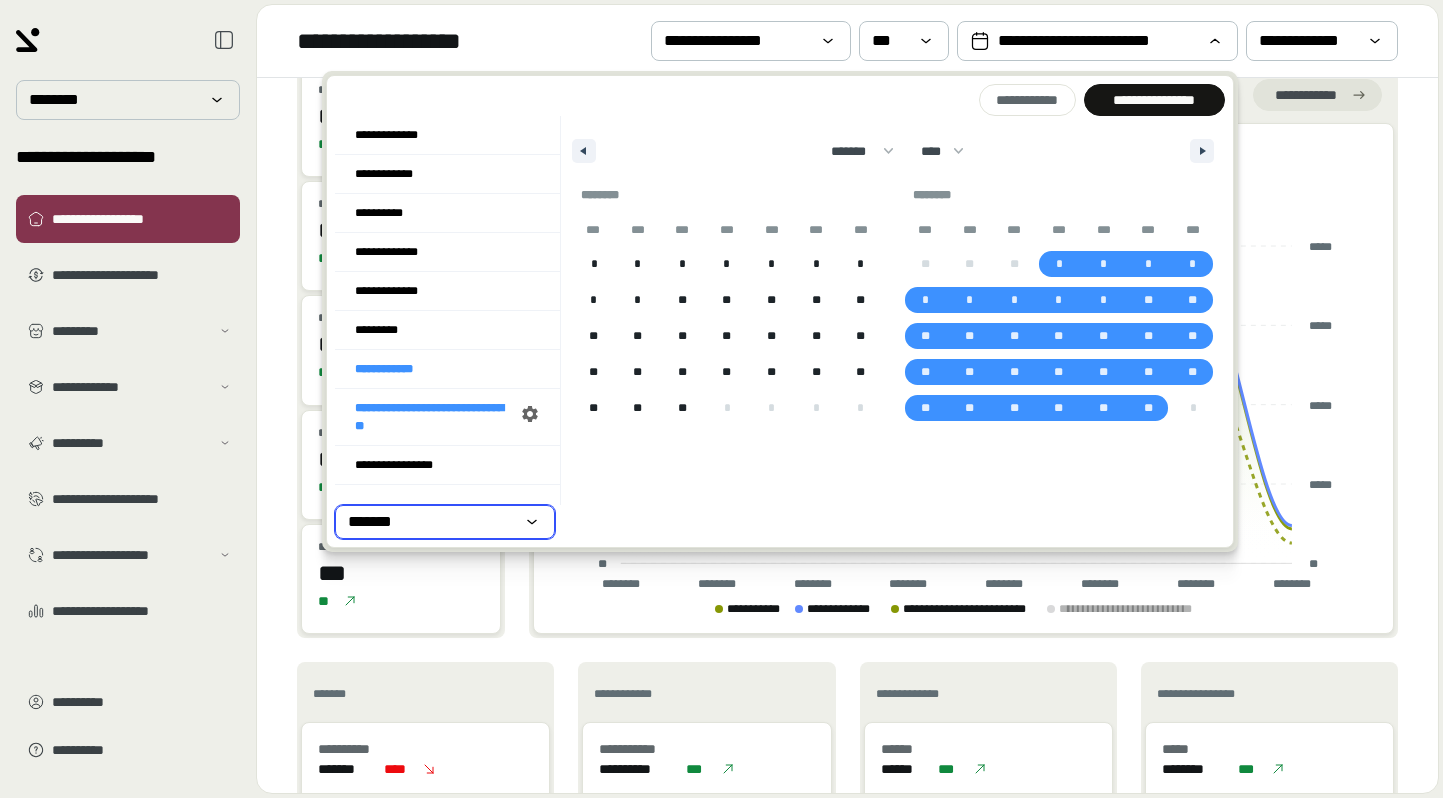 click on "*******" at bounding box center (431, 522) 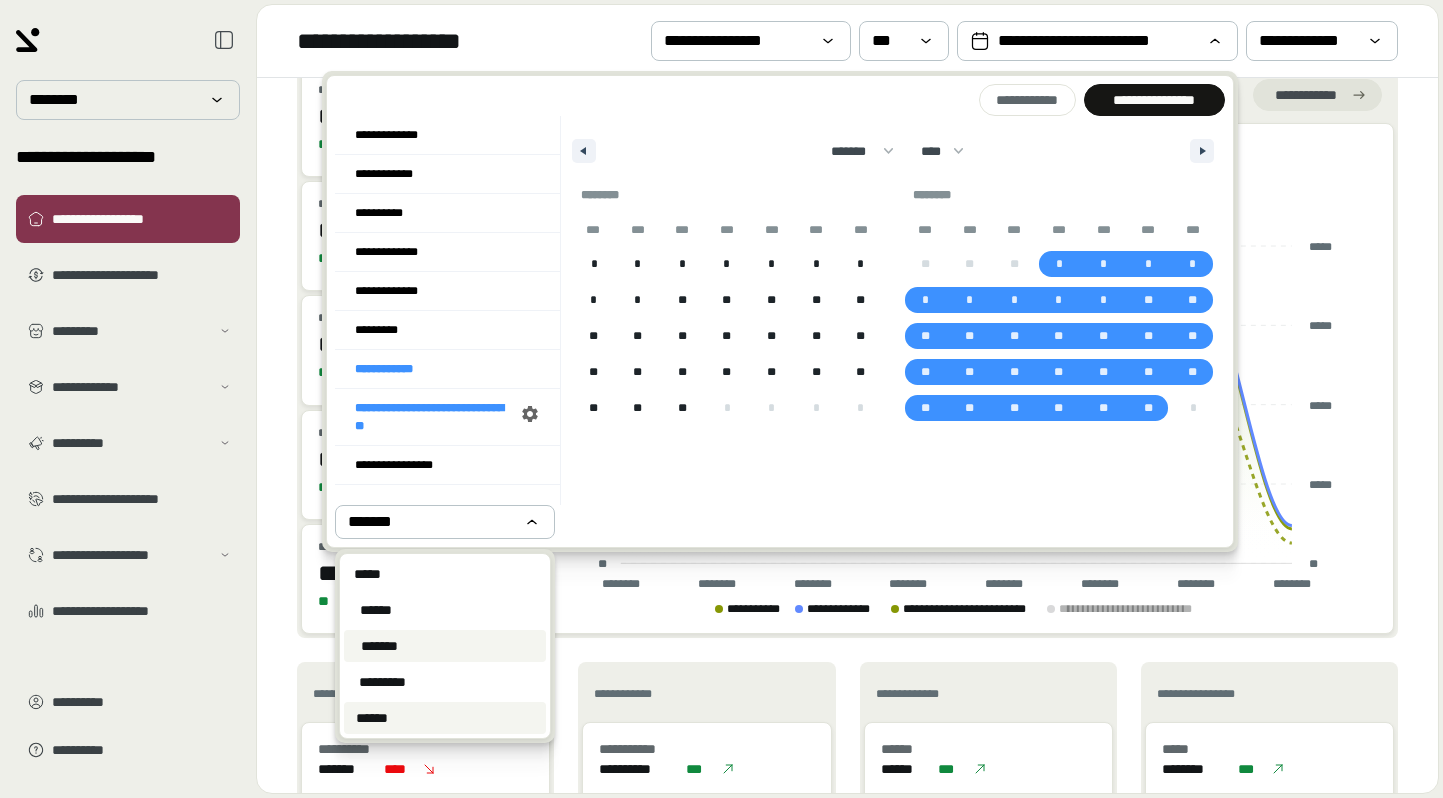 click on "******" at bounding box center [445, 718] 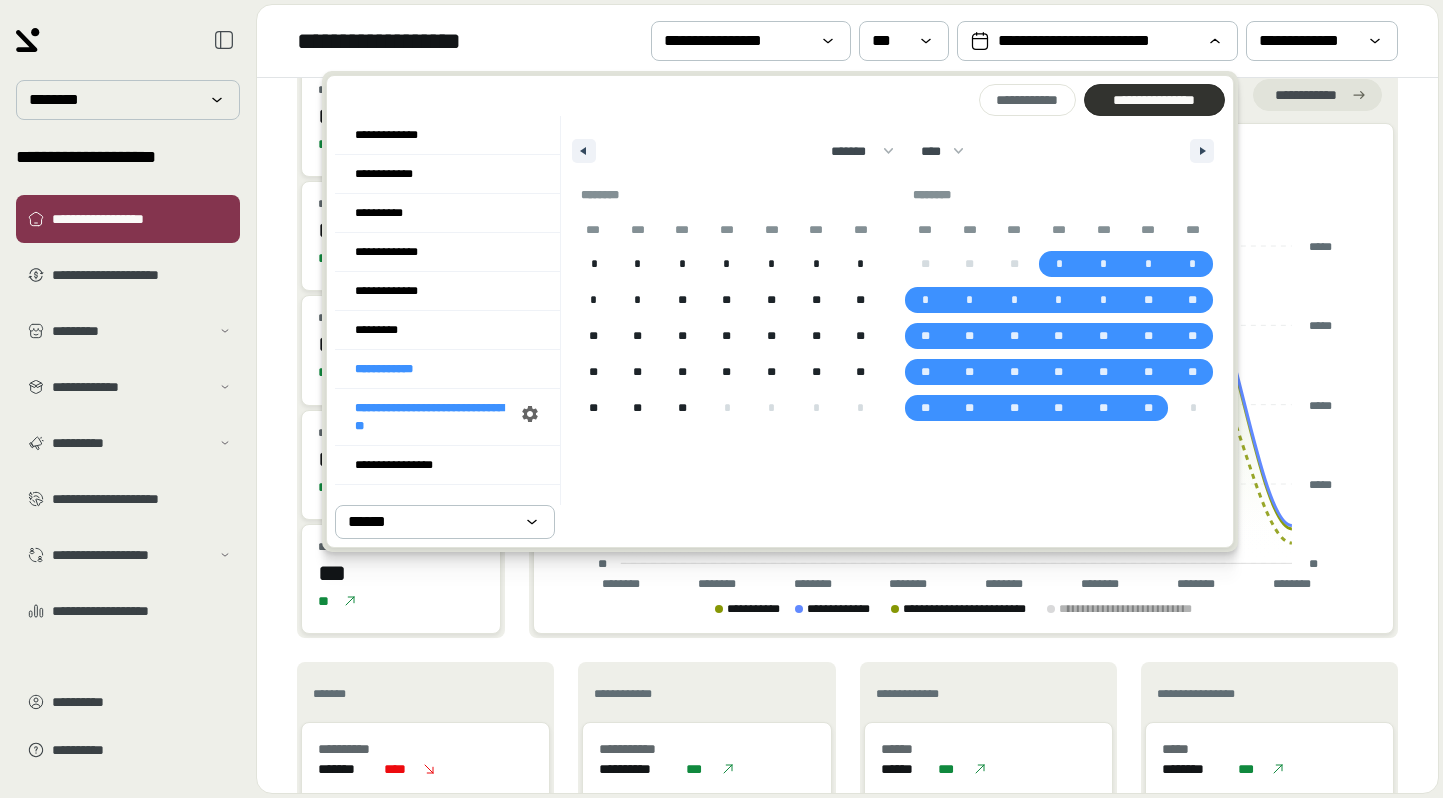 click on "**********" at bounding box center (1154, 100) 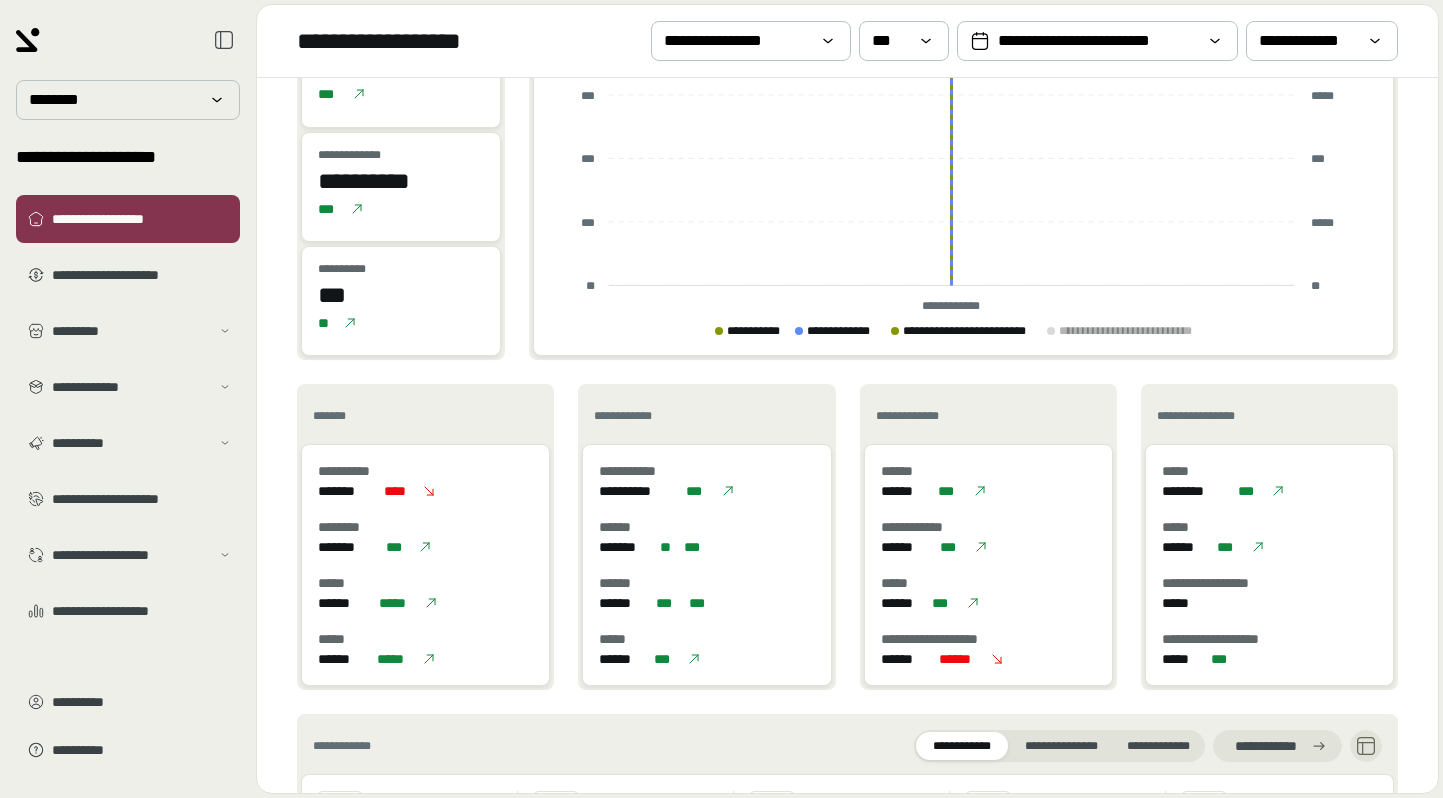scroll, scrollTop: 0, scrollLeft: 0, axis: both 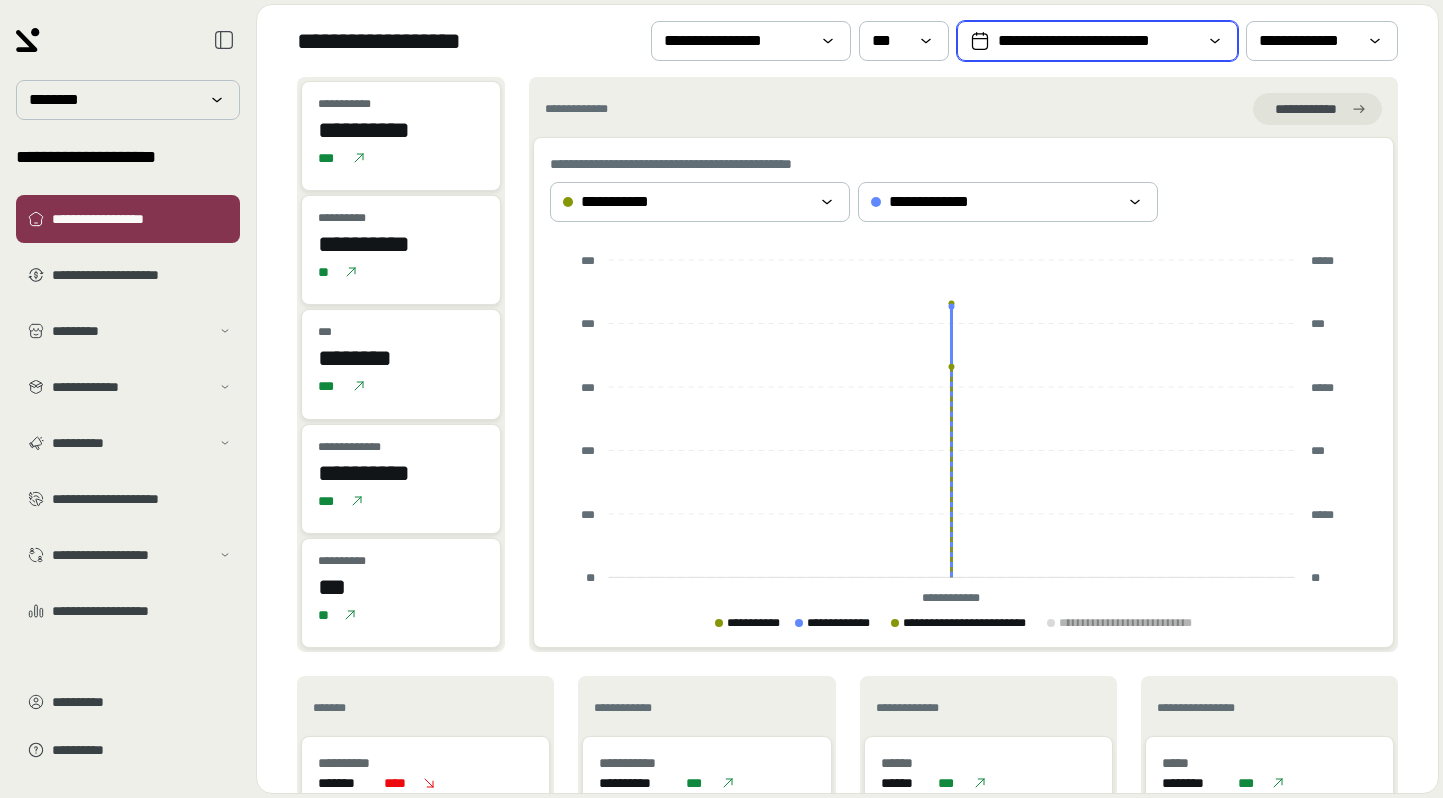 click 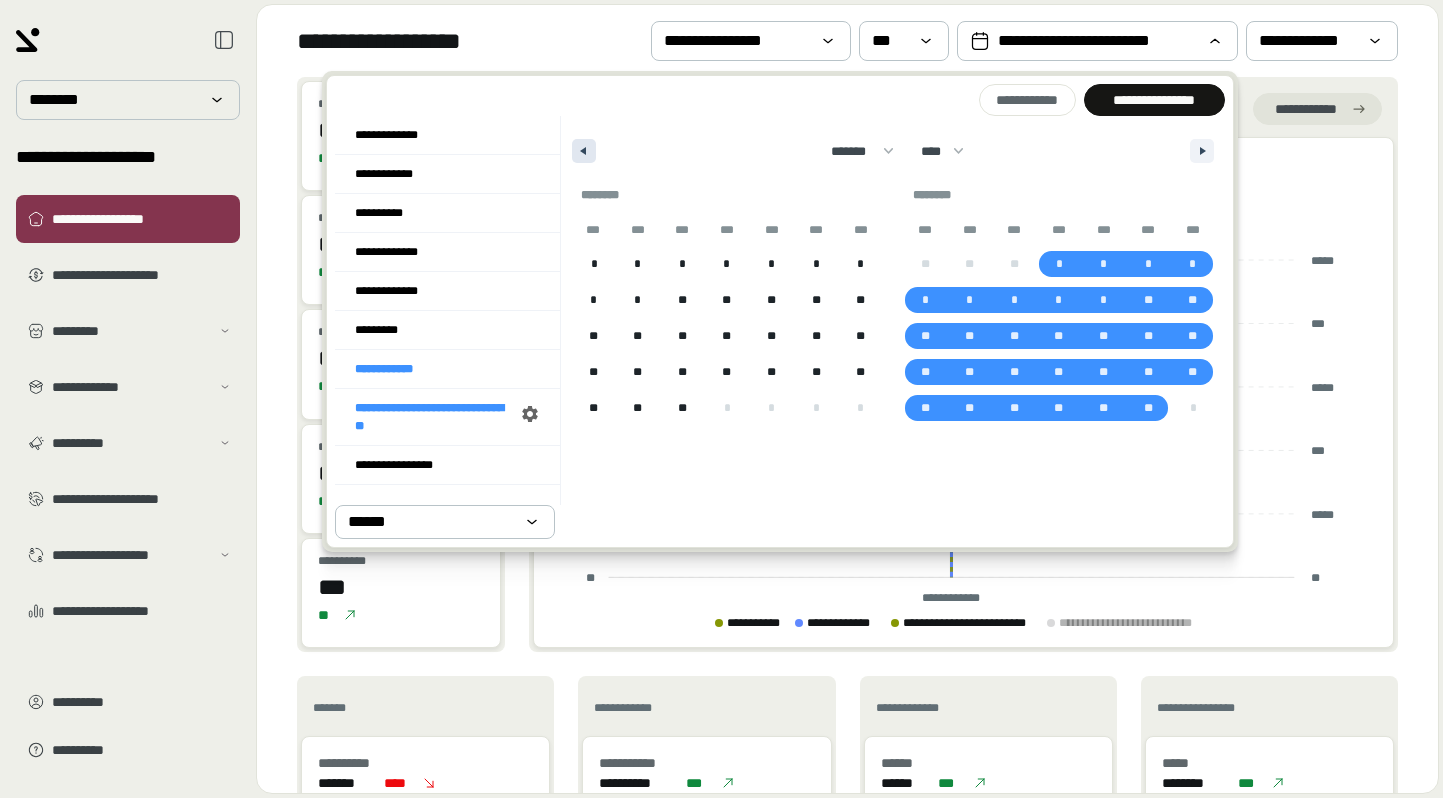 click at bounding box center (584, 151) 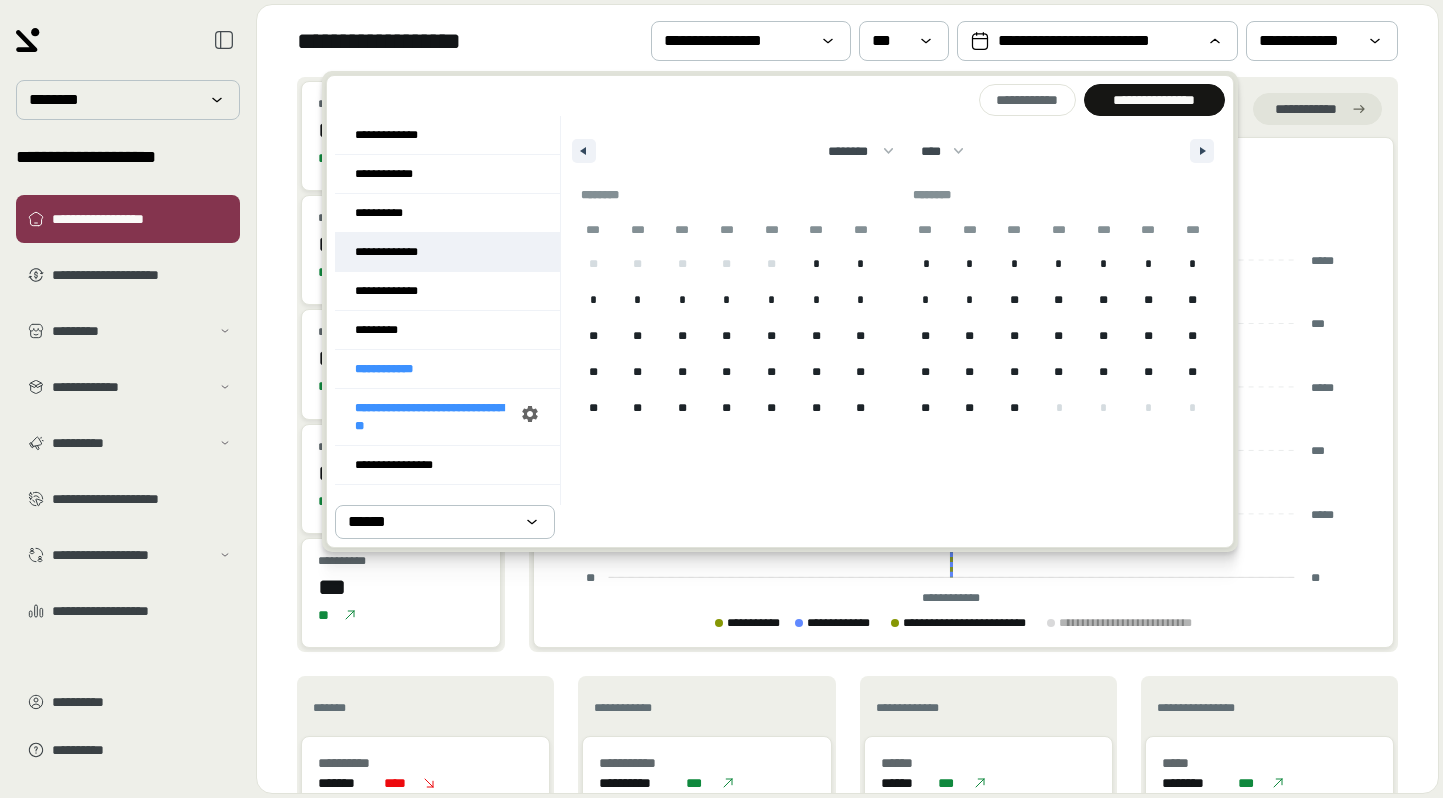 click on "**********" at bounding box center (447, 252) 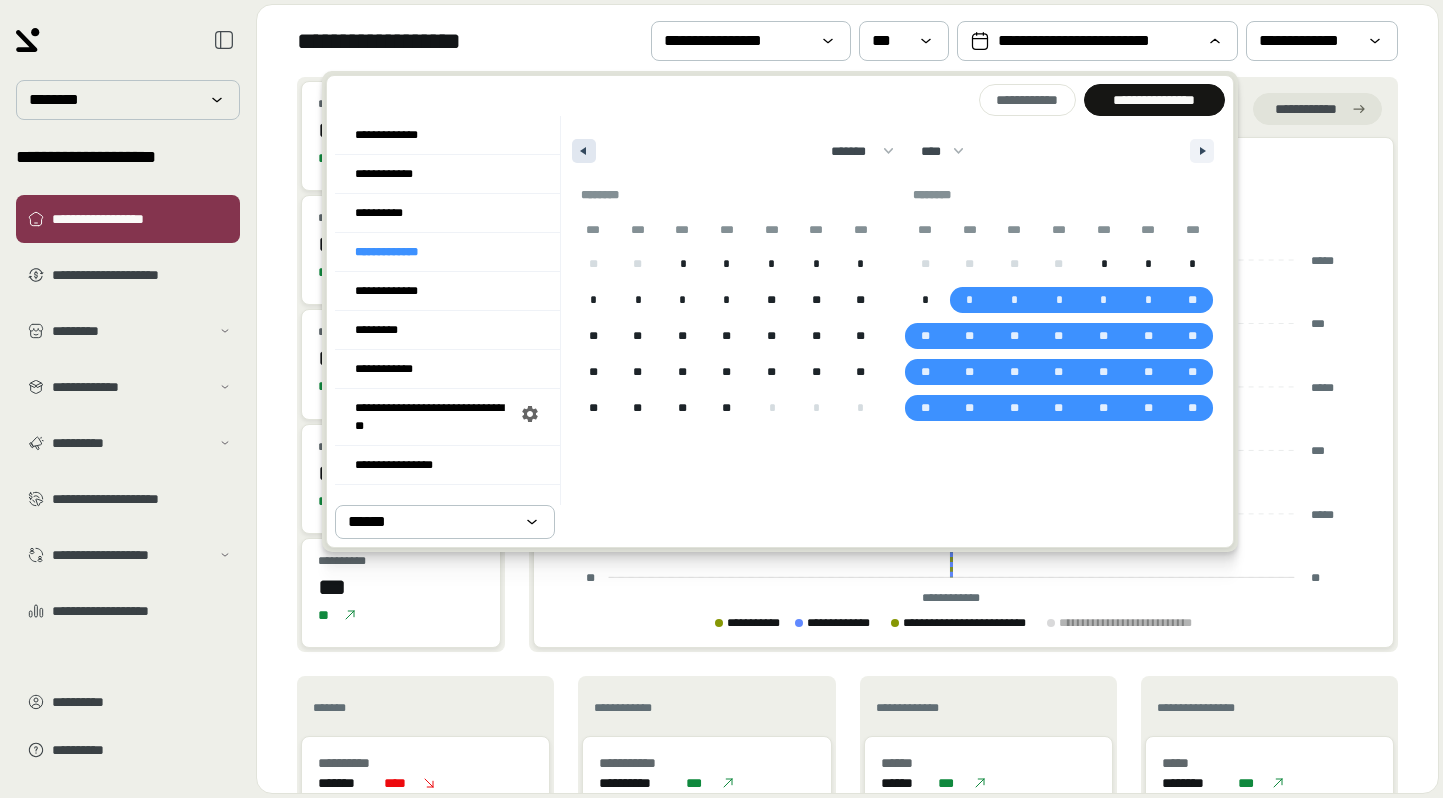 click at bounding box center [584, 151] 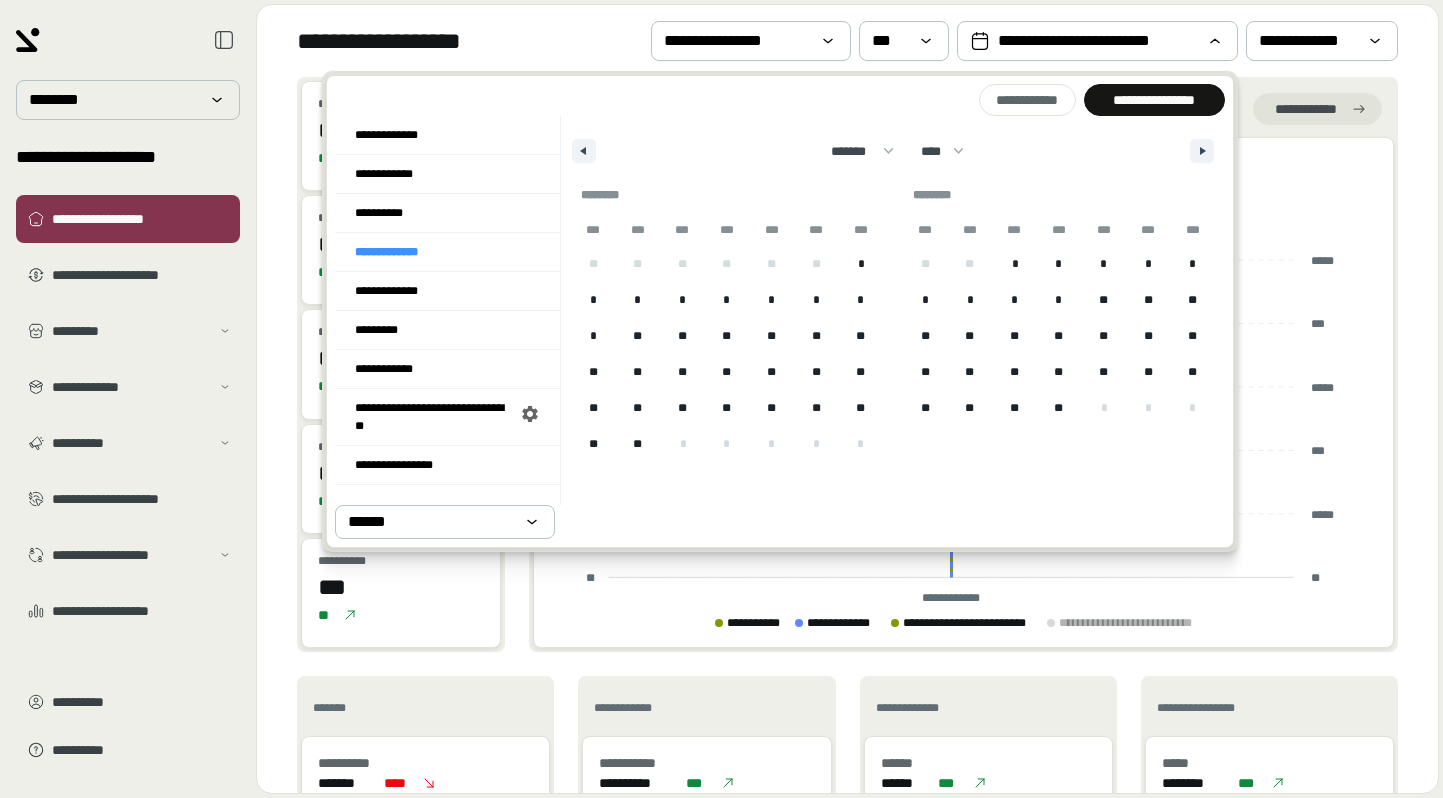 click on "*" at bounding box center (860, 264) 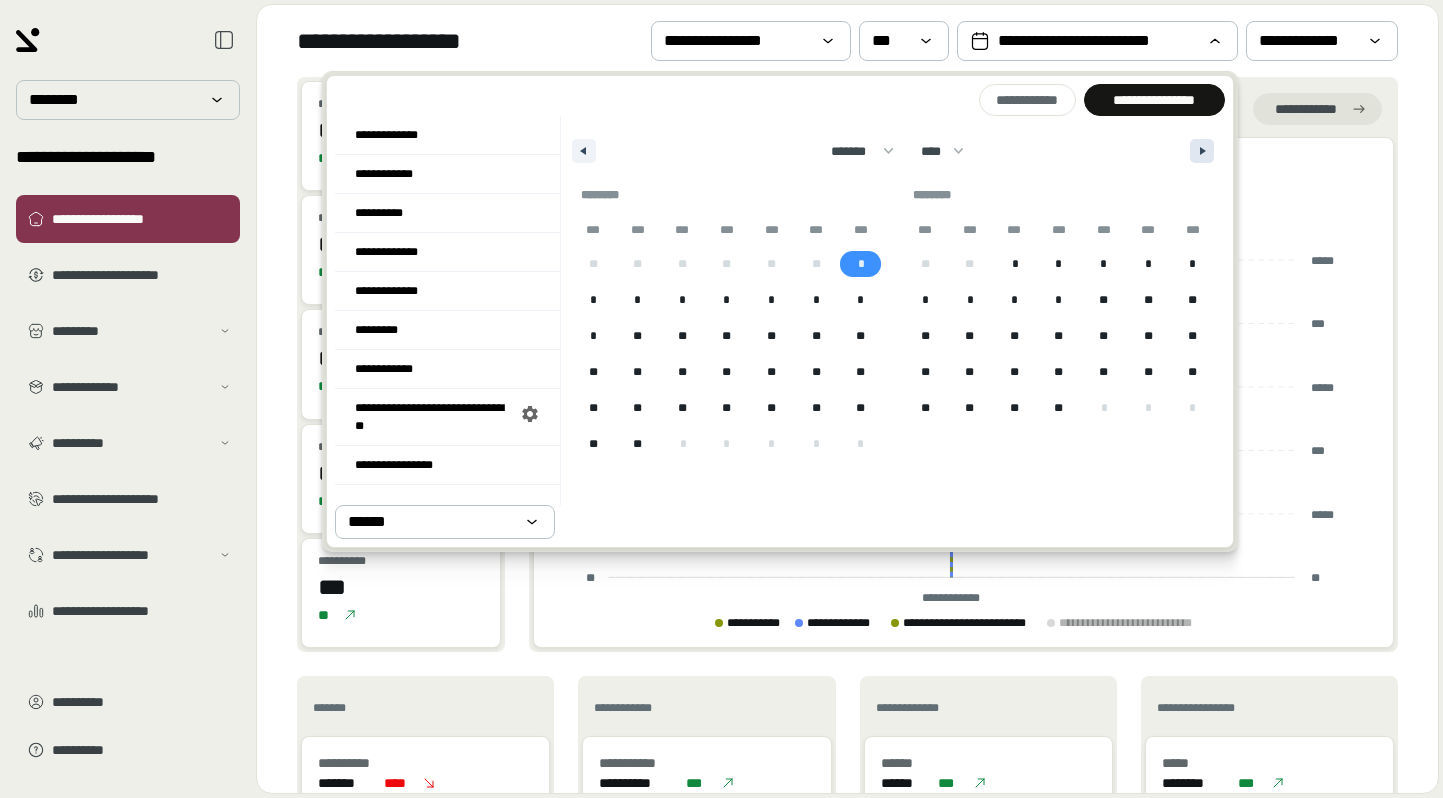 click at bounding box center (1202, 151) 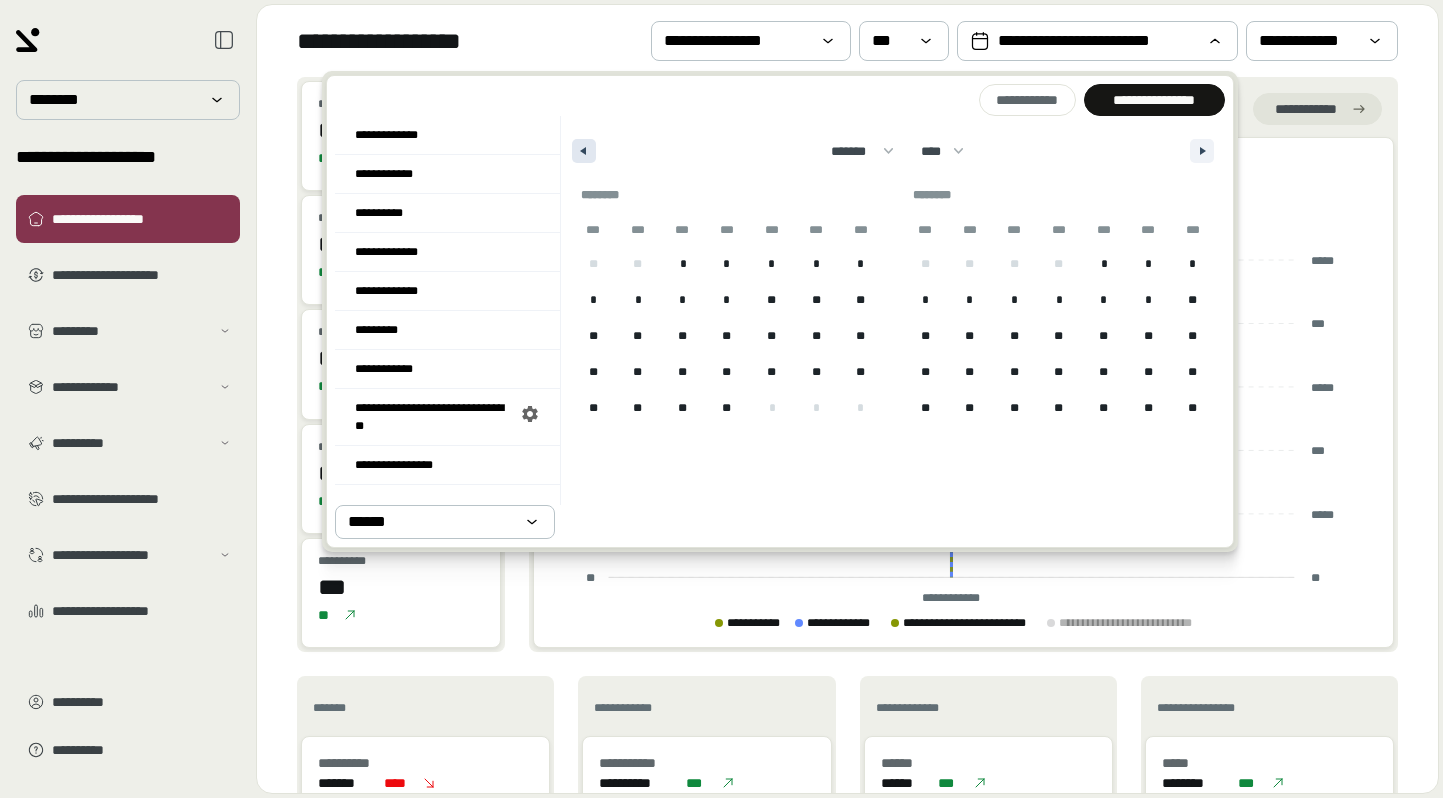 click at bounding box center [584, 151] 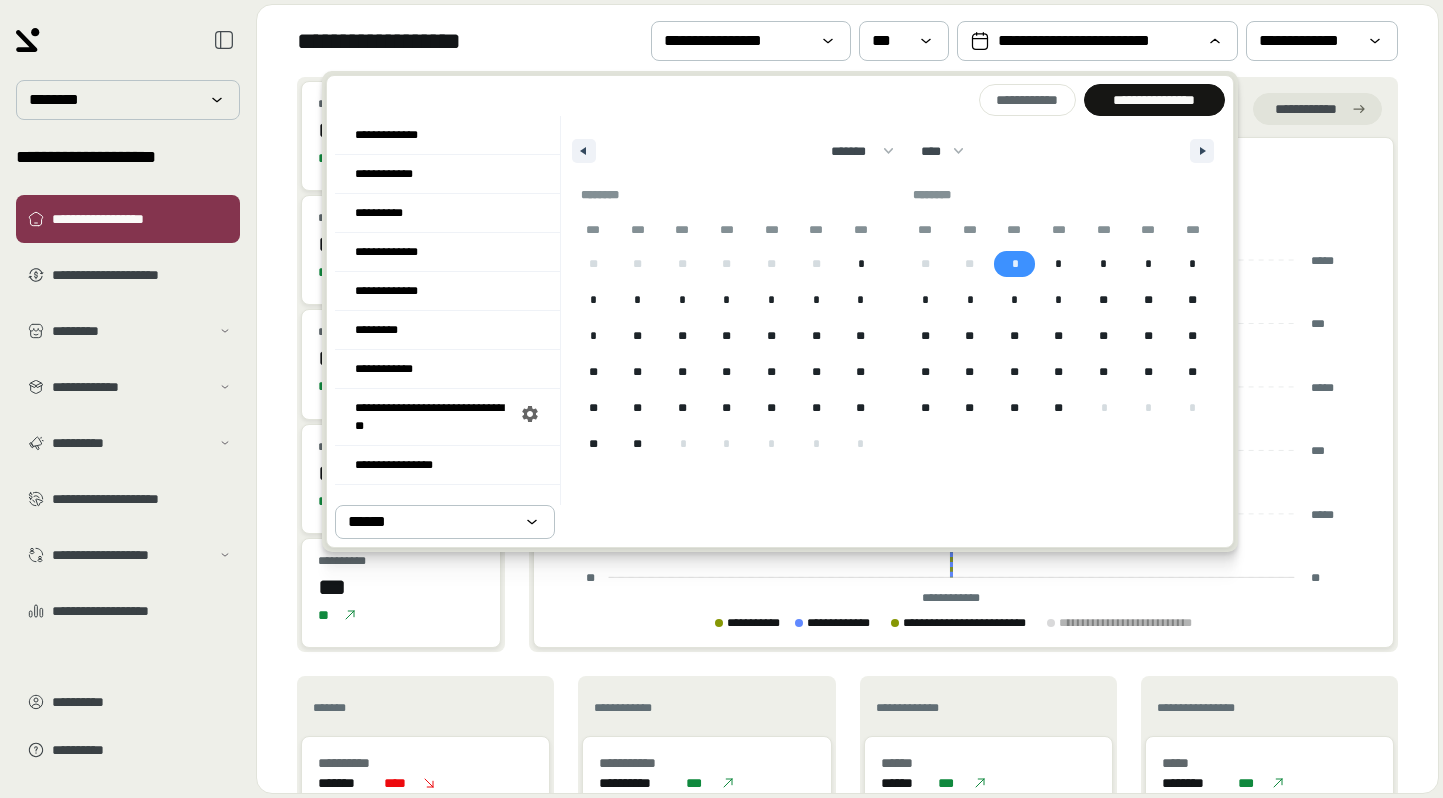 click on "*" at bounding box center [1014, 264] 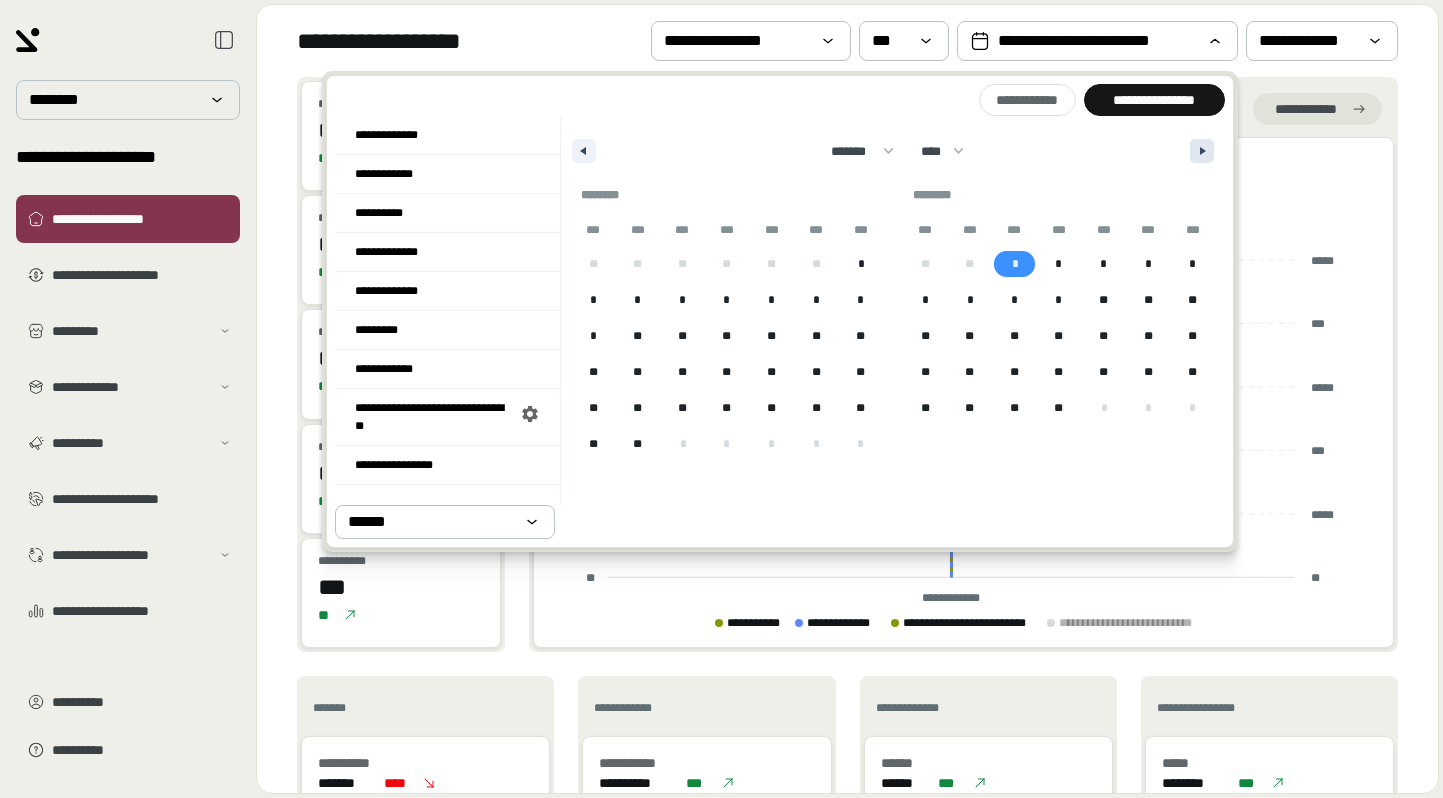click at bounding box center [1205, 151] 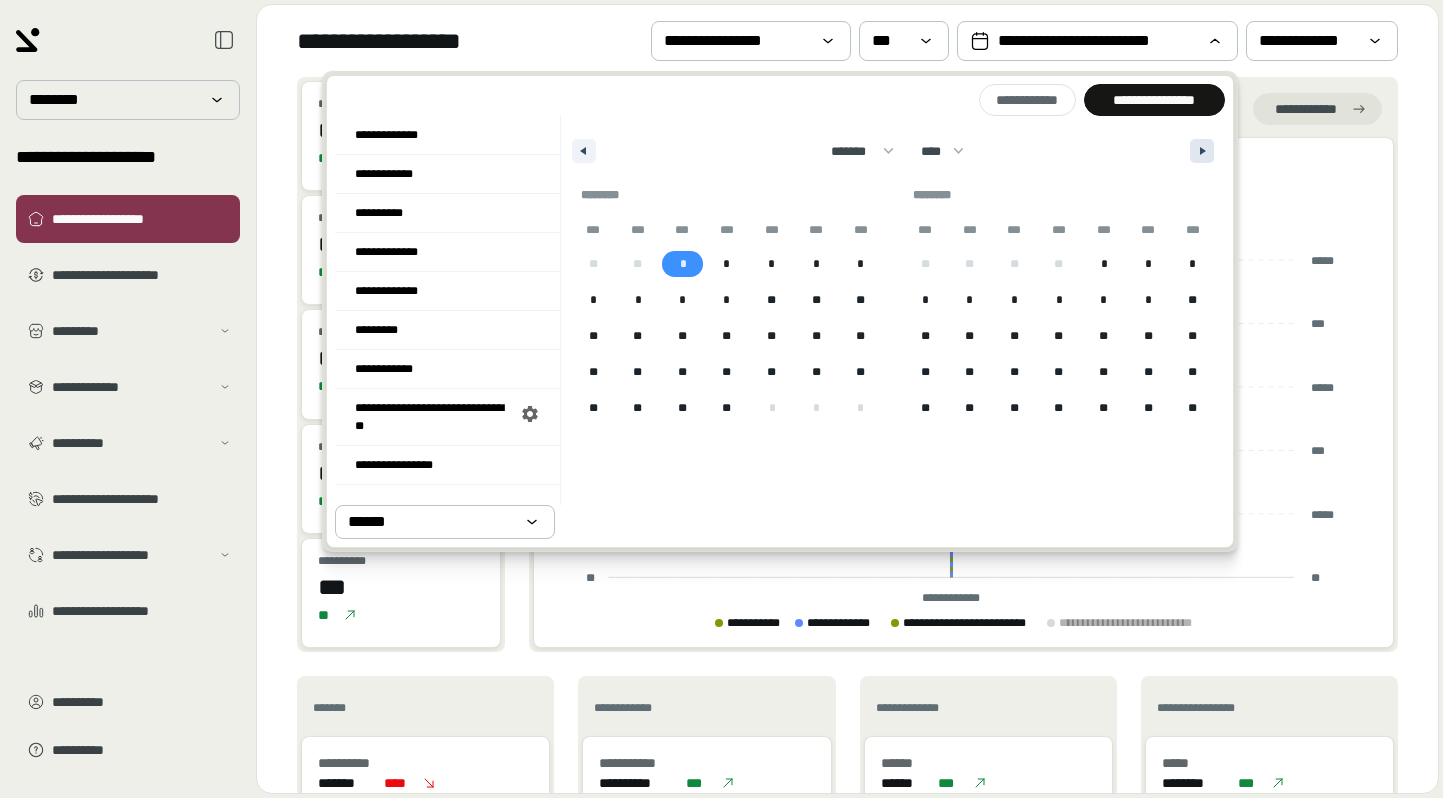 click at bounding box center [1205, 151] 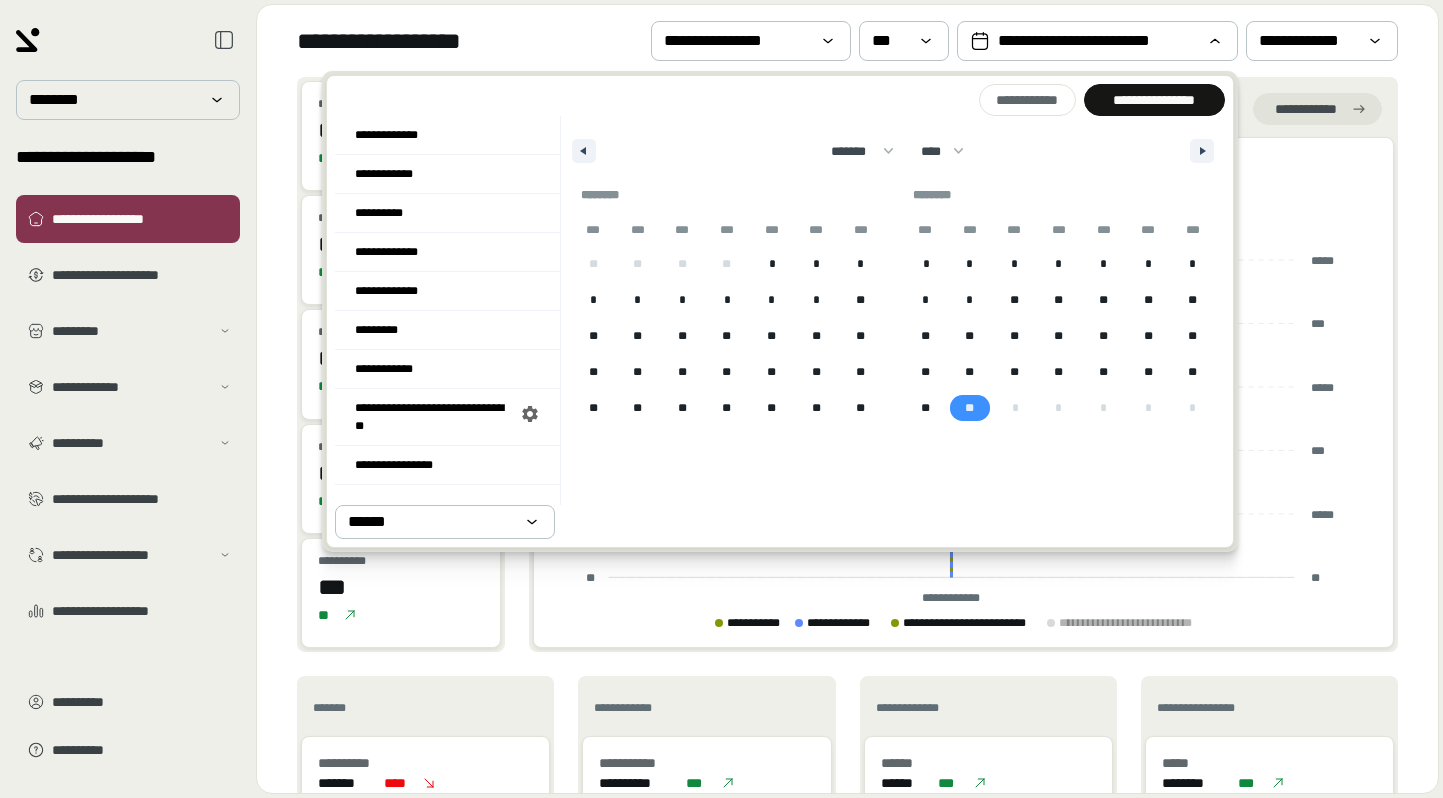click on "**" at bounding box center (970, 408) 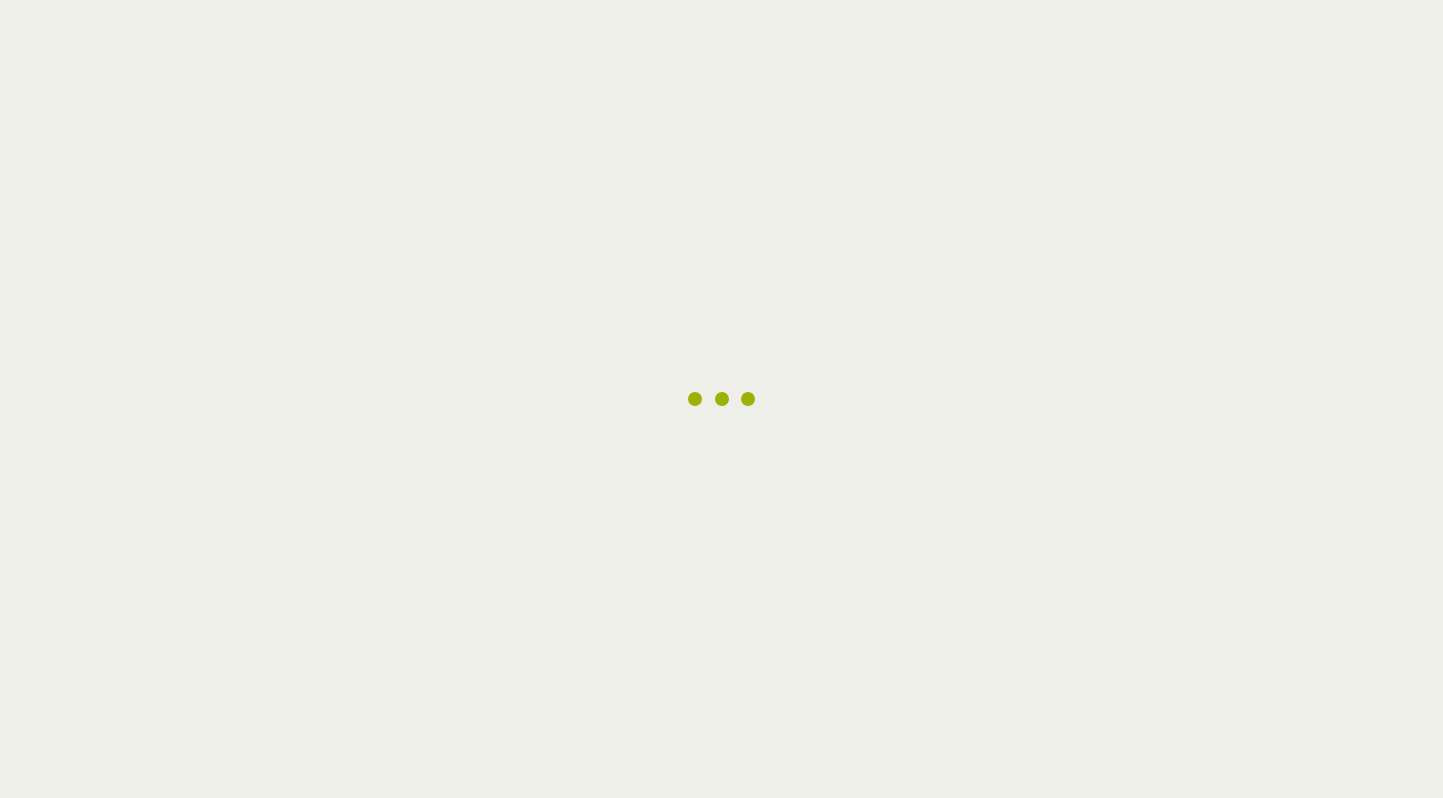 scroll, scrollTop: 0, scrollLeft: 0, axis: both 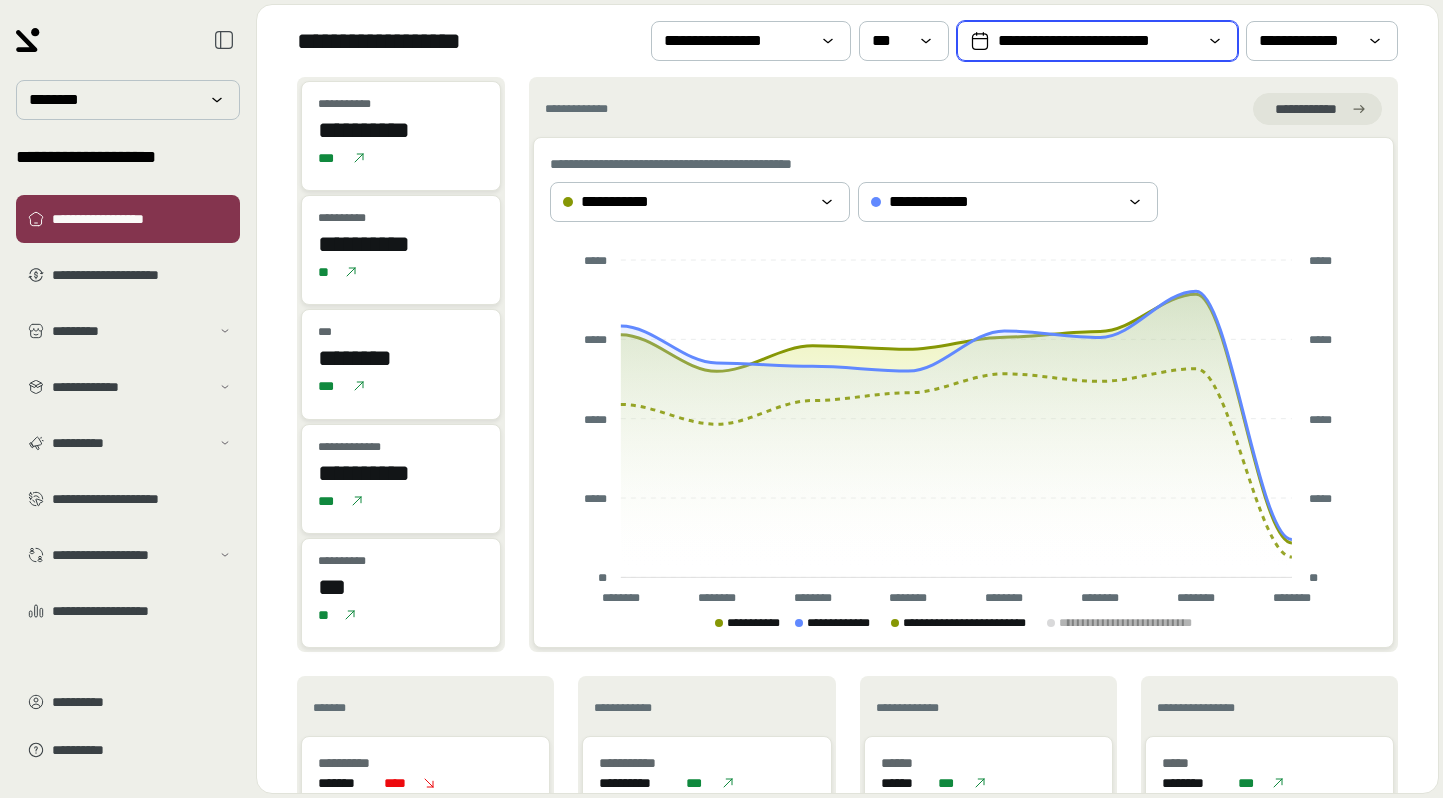 click on "**********" at bounding box center (1097, 41) 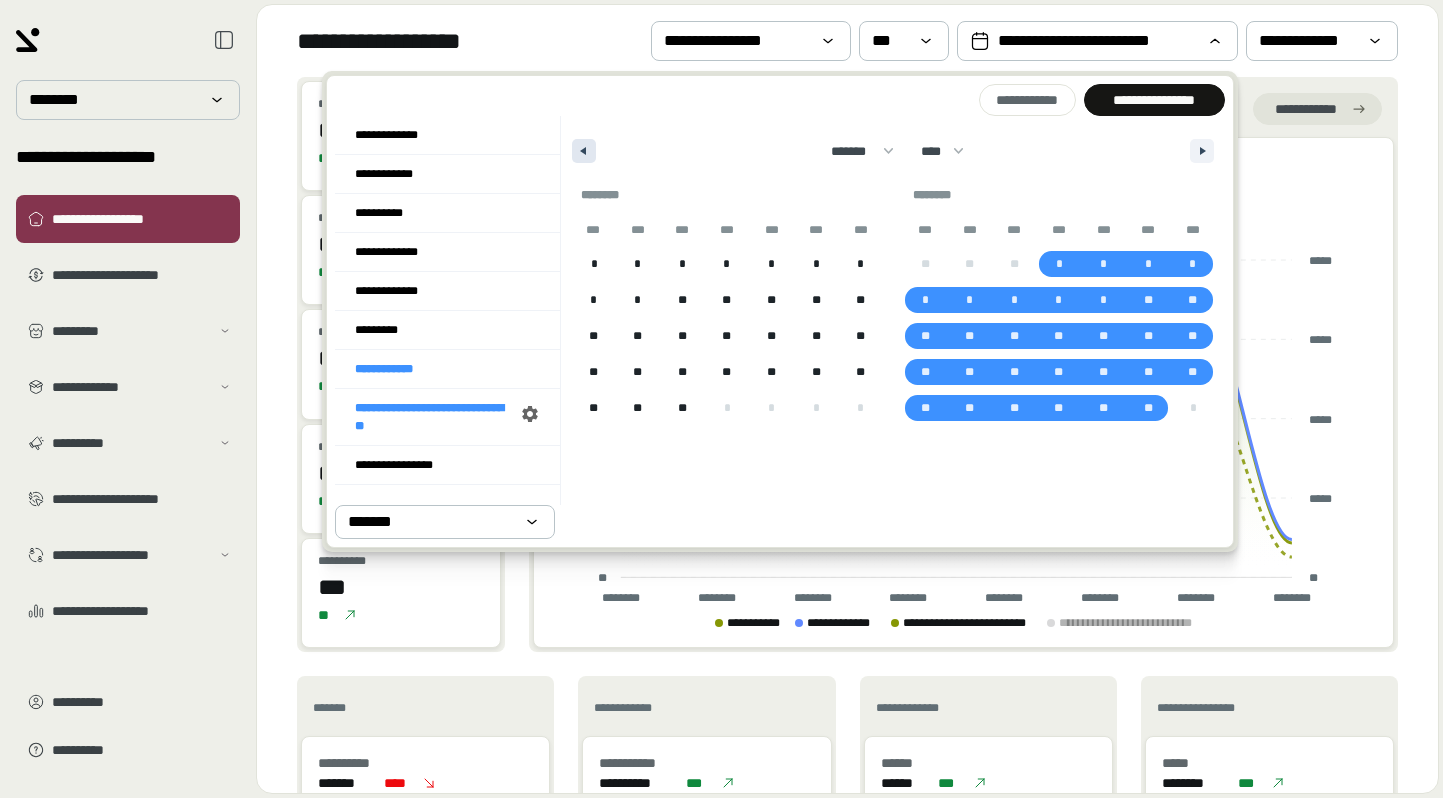 click at bounding box center [584, 151] 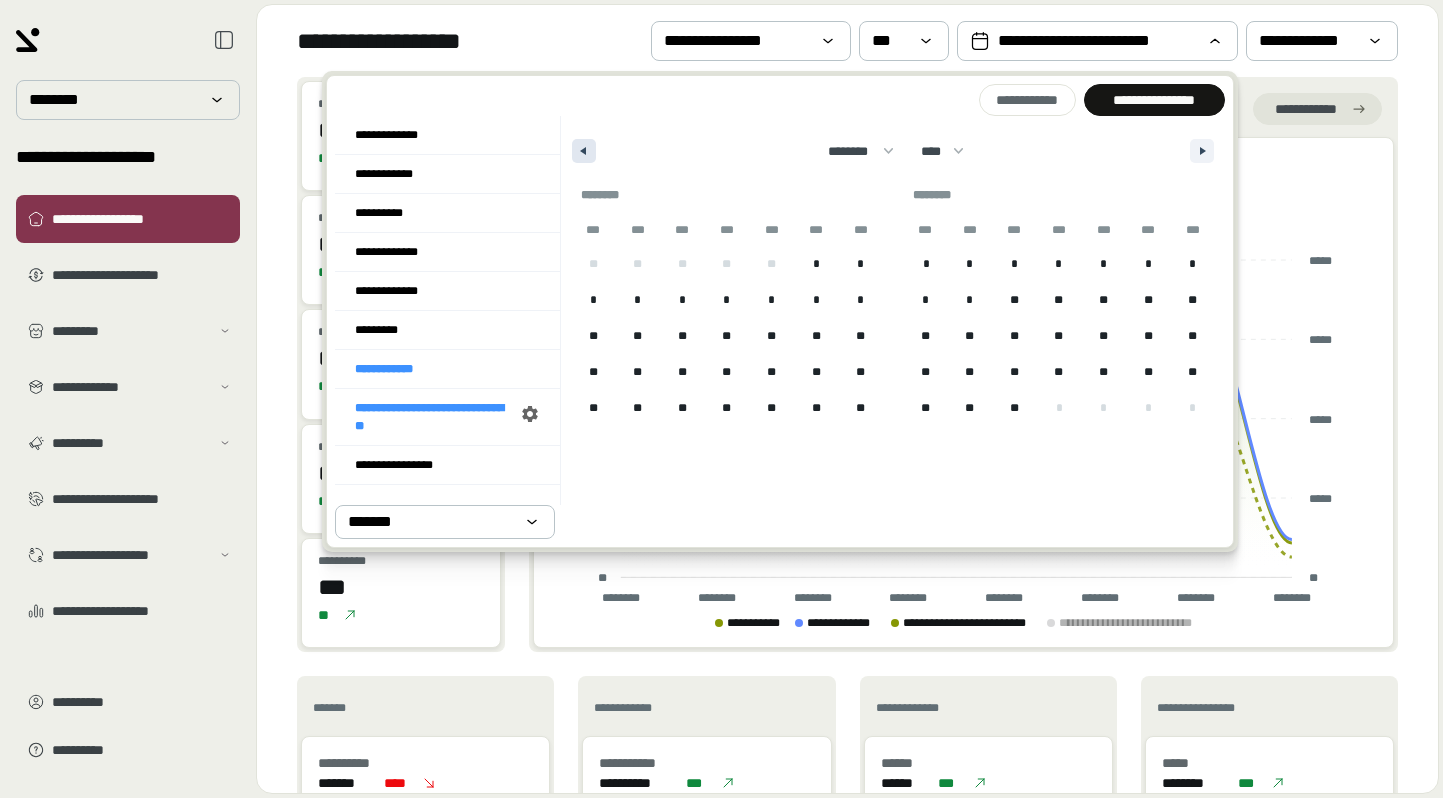 click at bounding box center (584, 151) 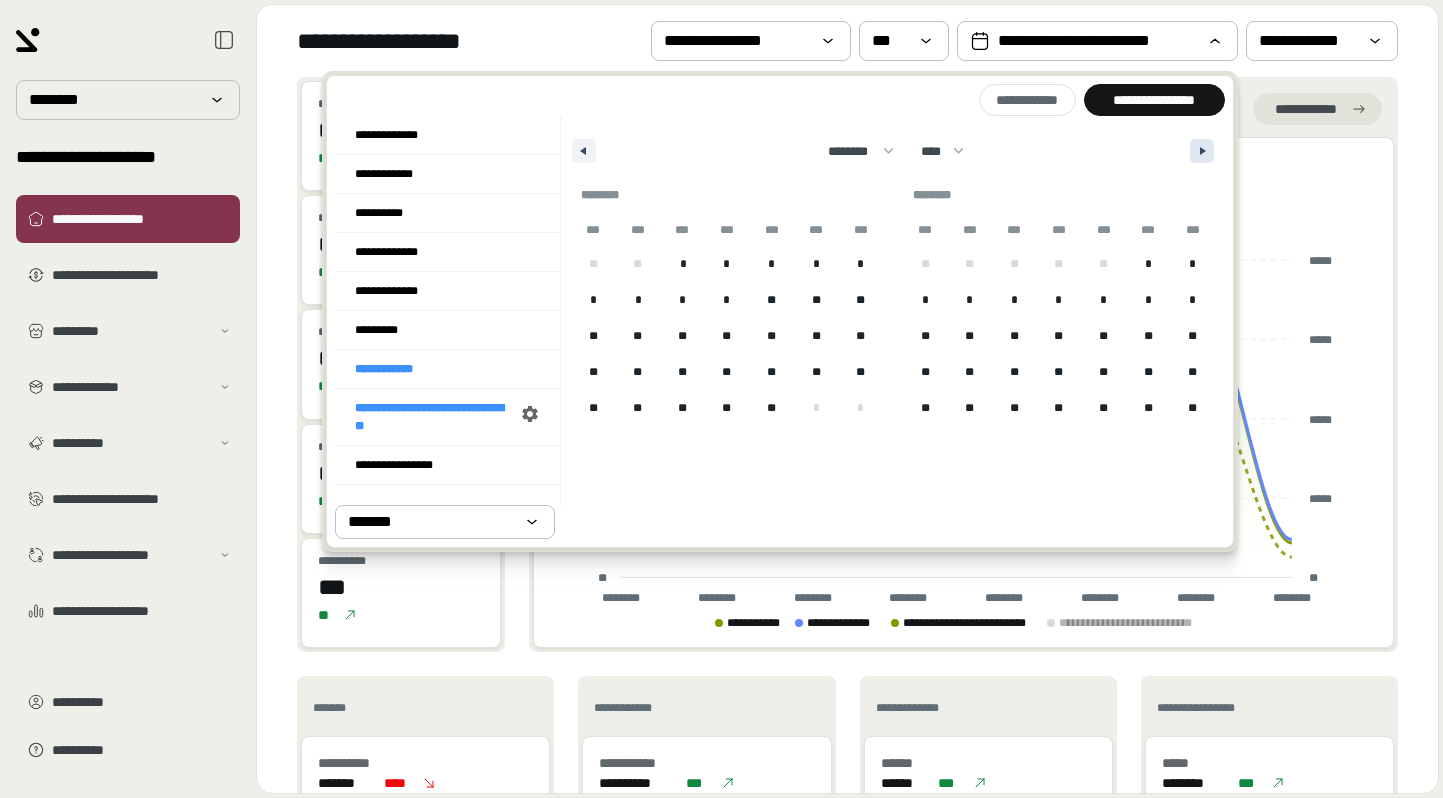 click at bounding box center [1202, 151] 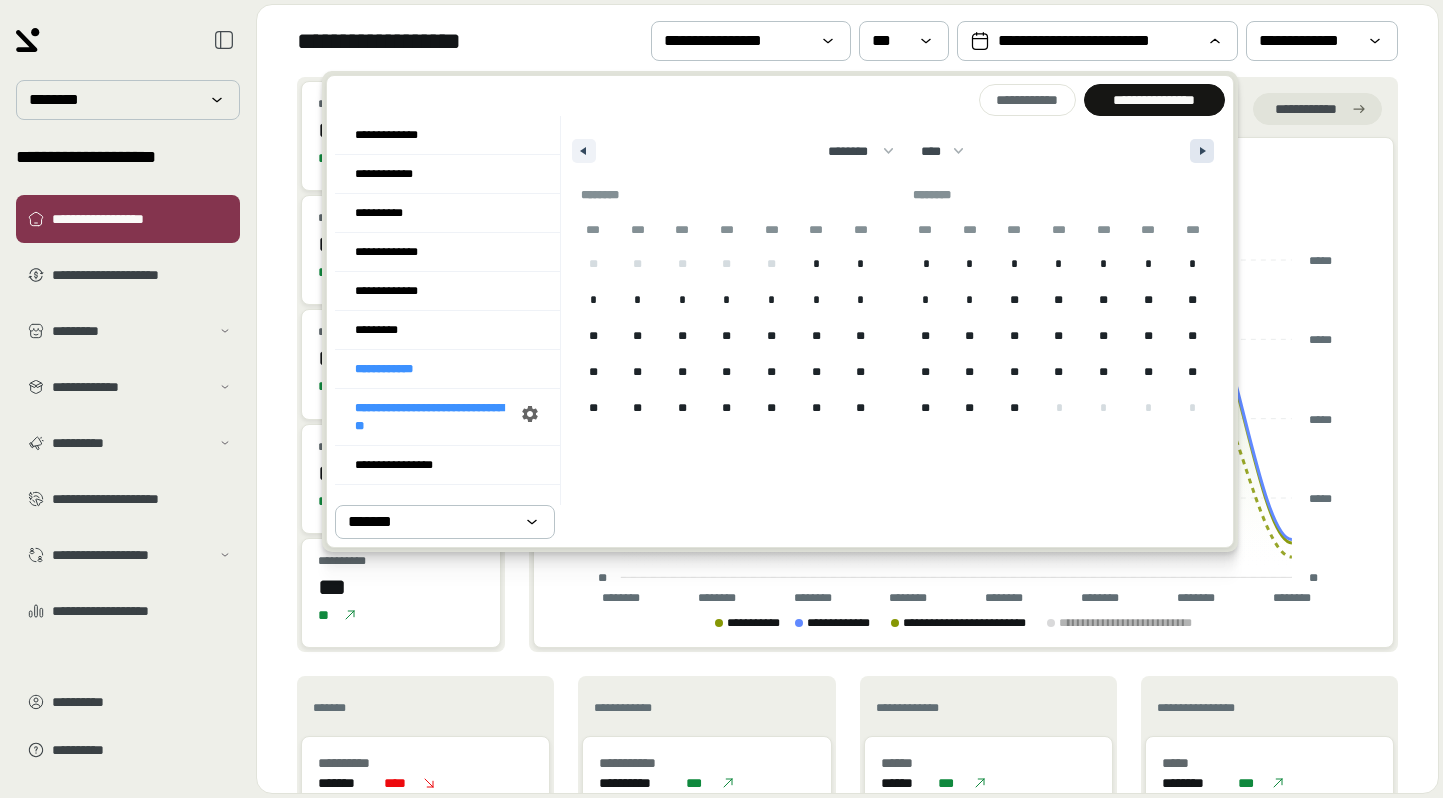 click at bounding box center (1202, 151) 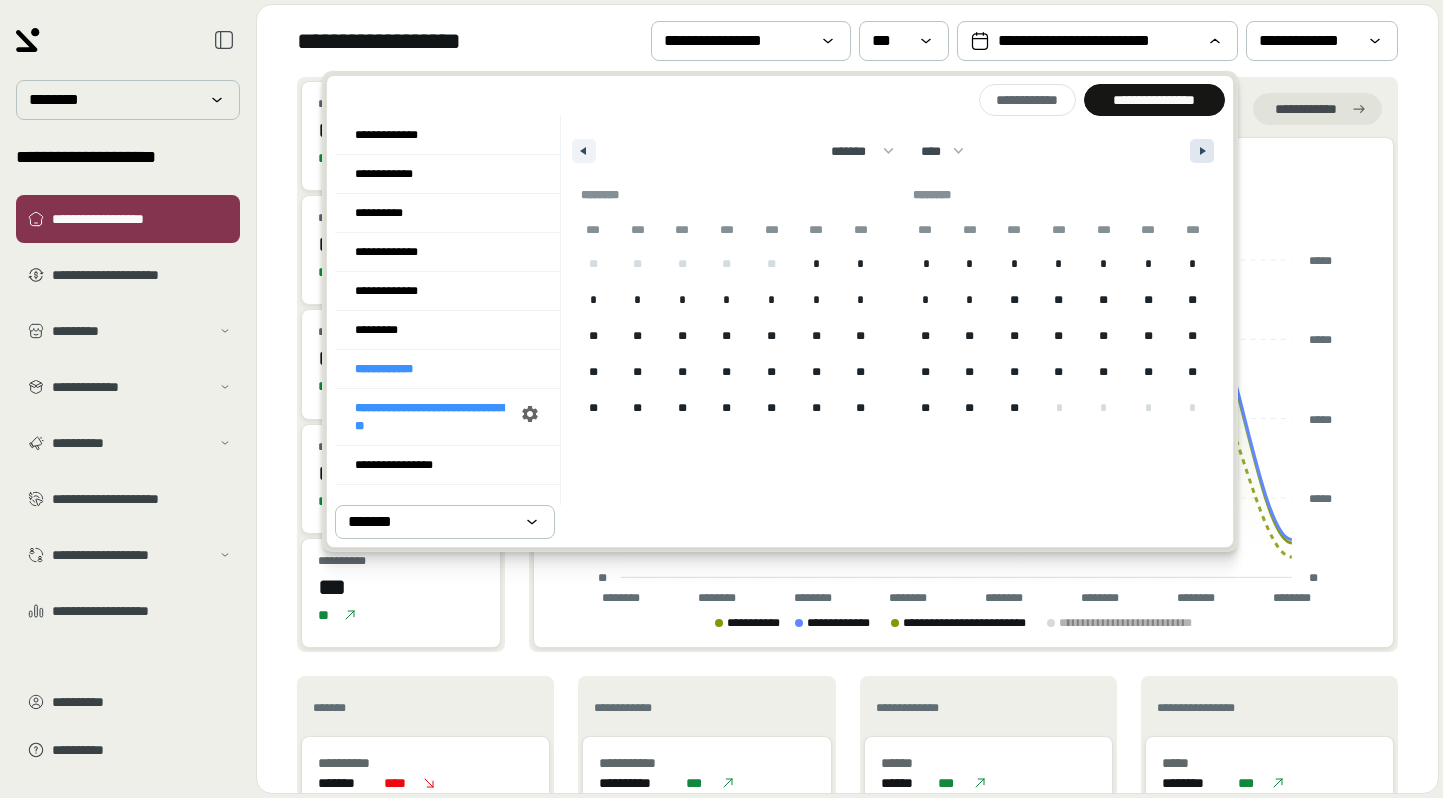 click at bounding box center (1202, 151) 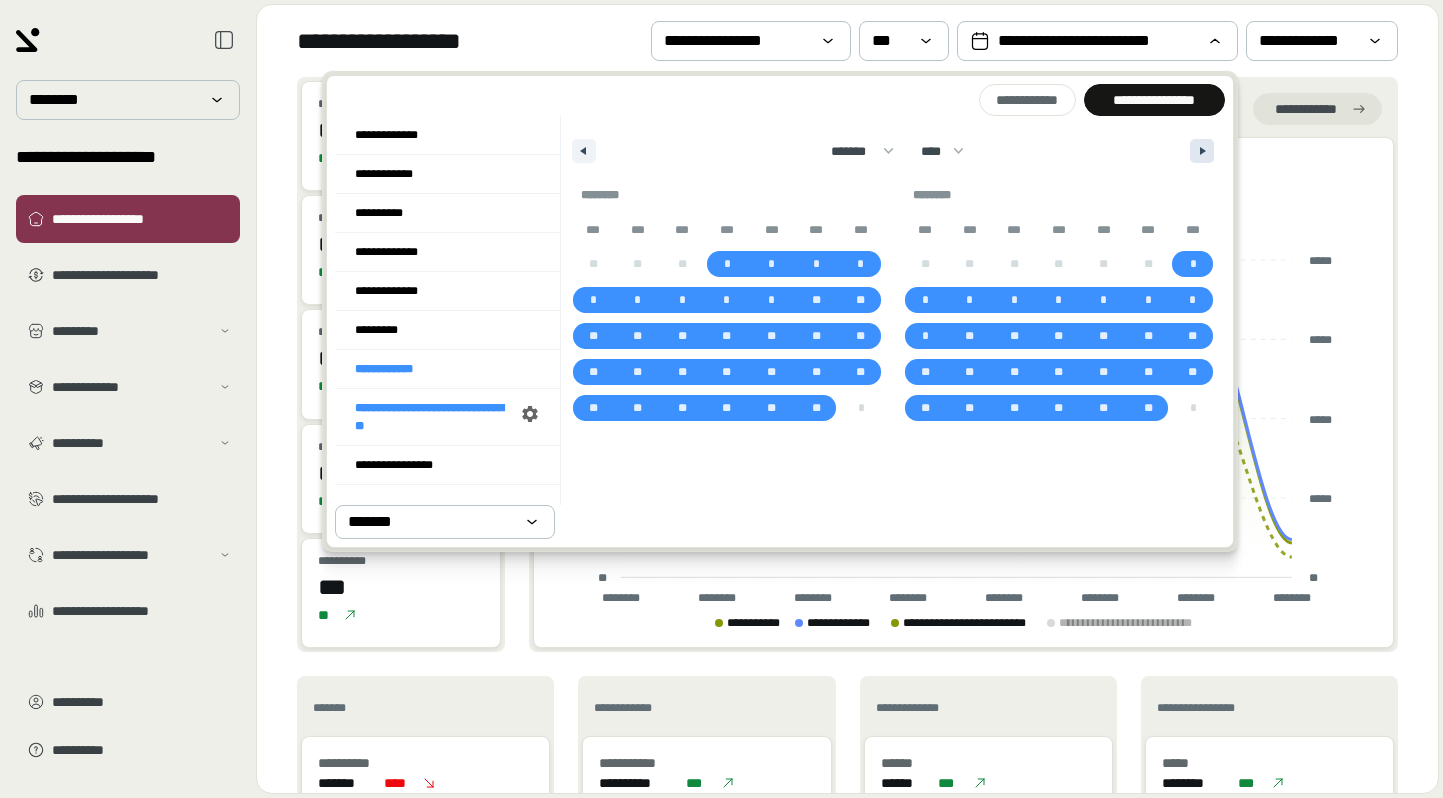 click at bounding box center (1202, 151) 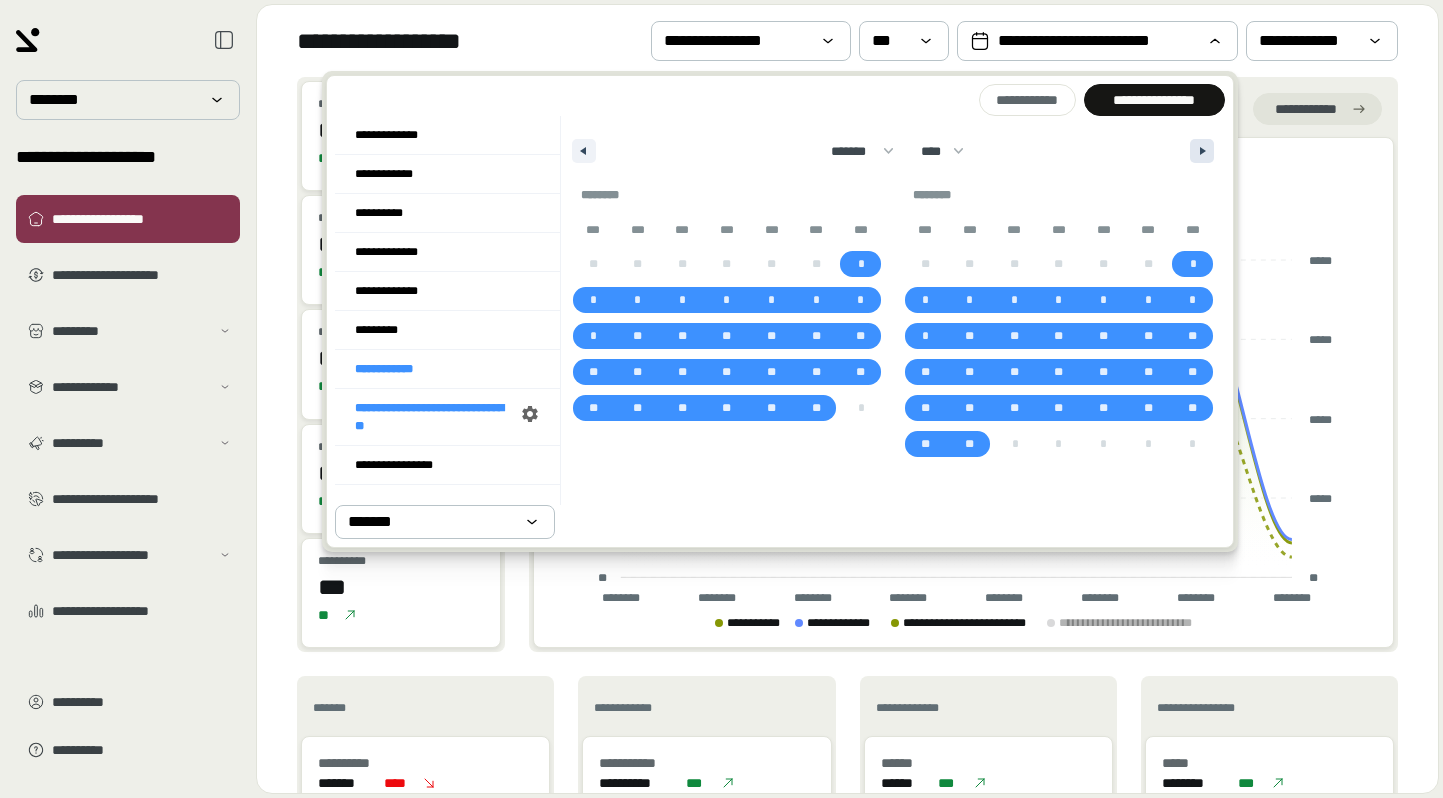 click at bounding box center (1202, 151) 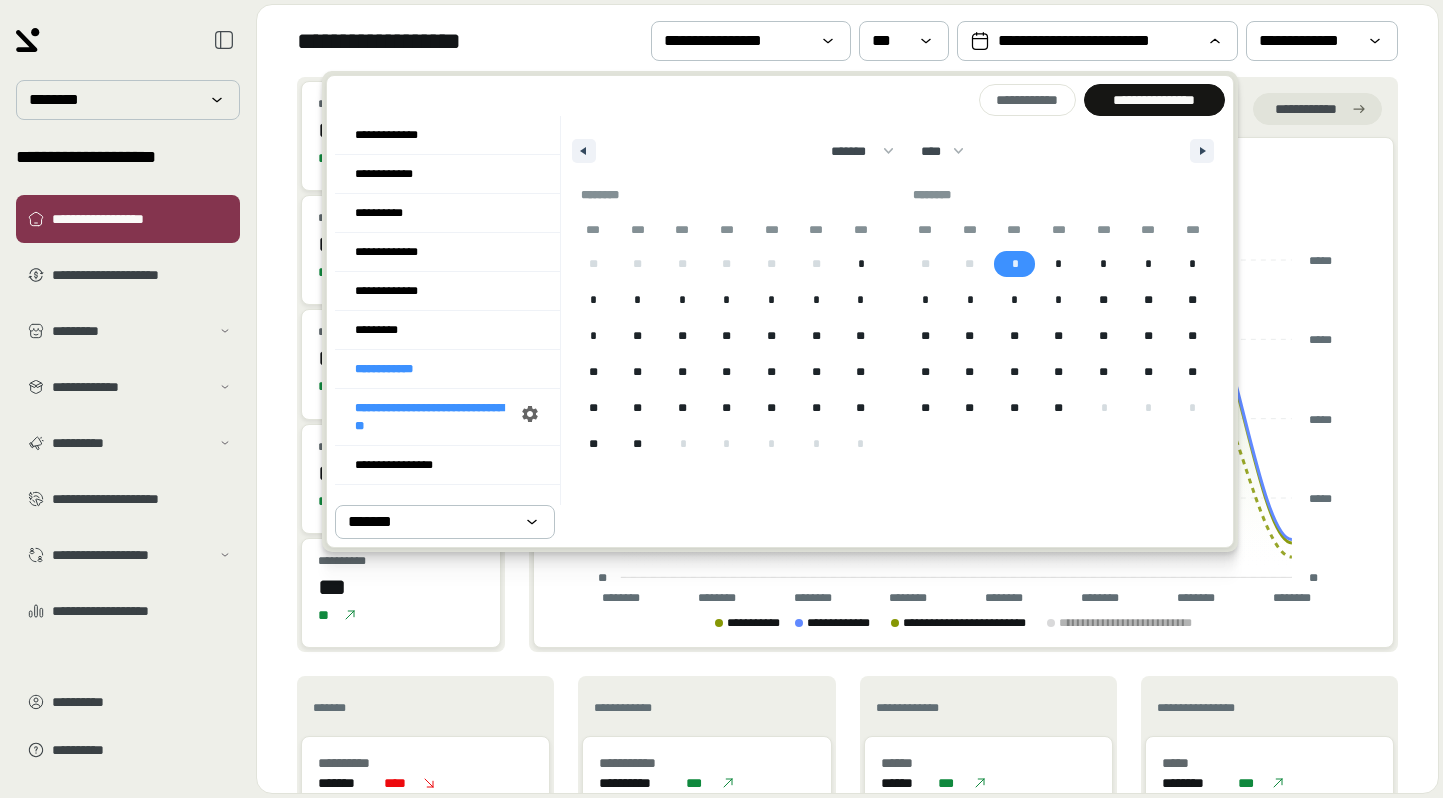 click on "*" at bounding box center (1014, 264) 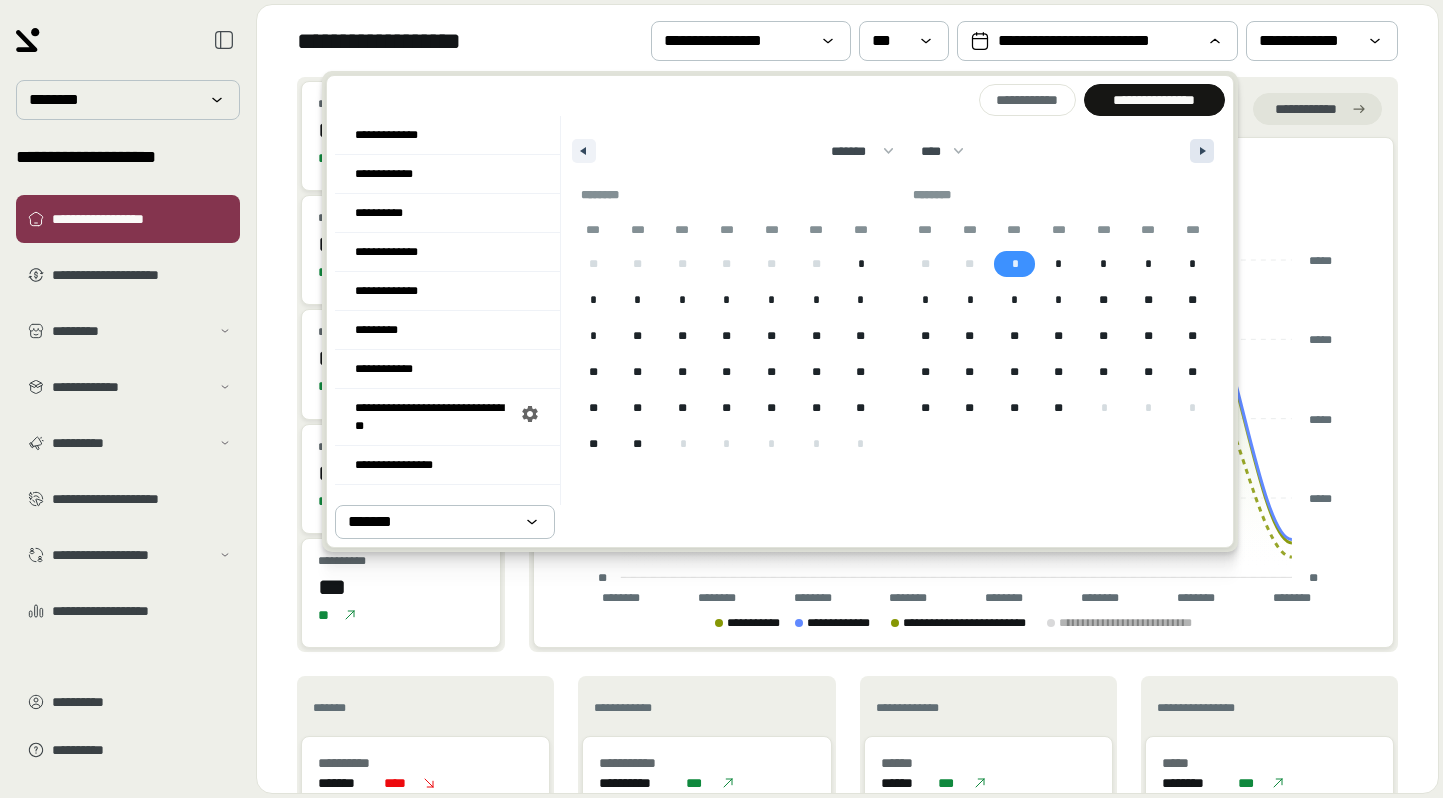 click at bounding box center [1205, 151] 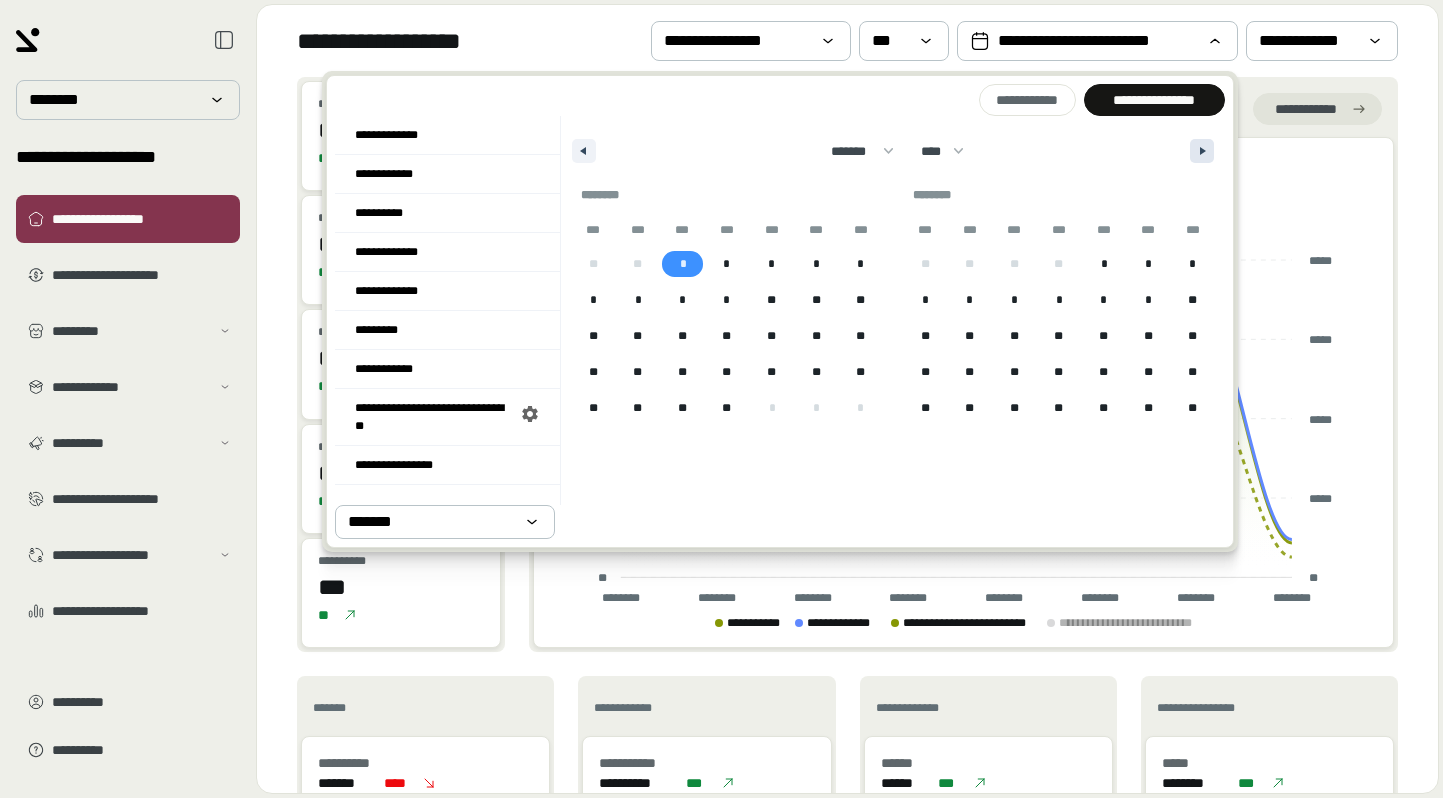 click at bounding box center [1205, 151] 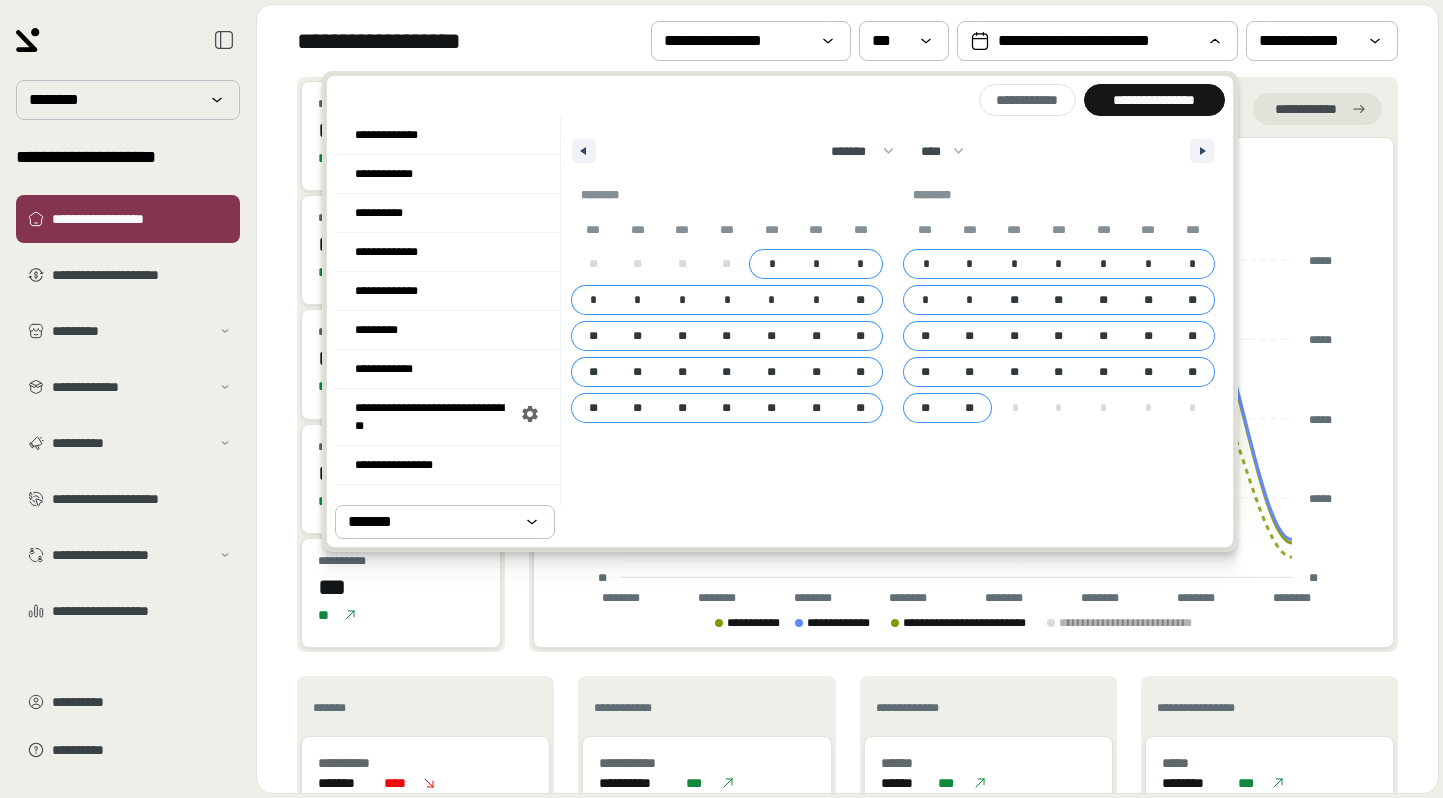 click on "**" at bounding box center (970, 408) 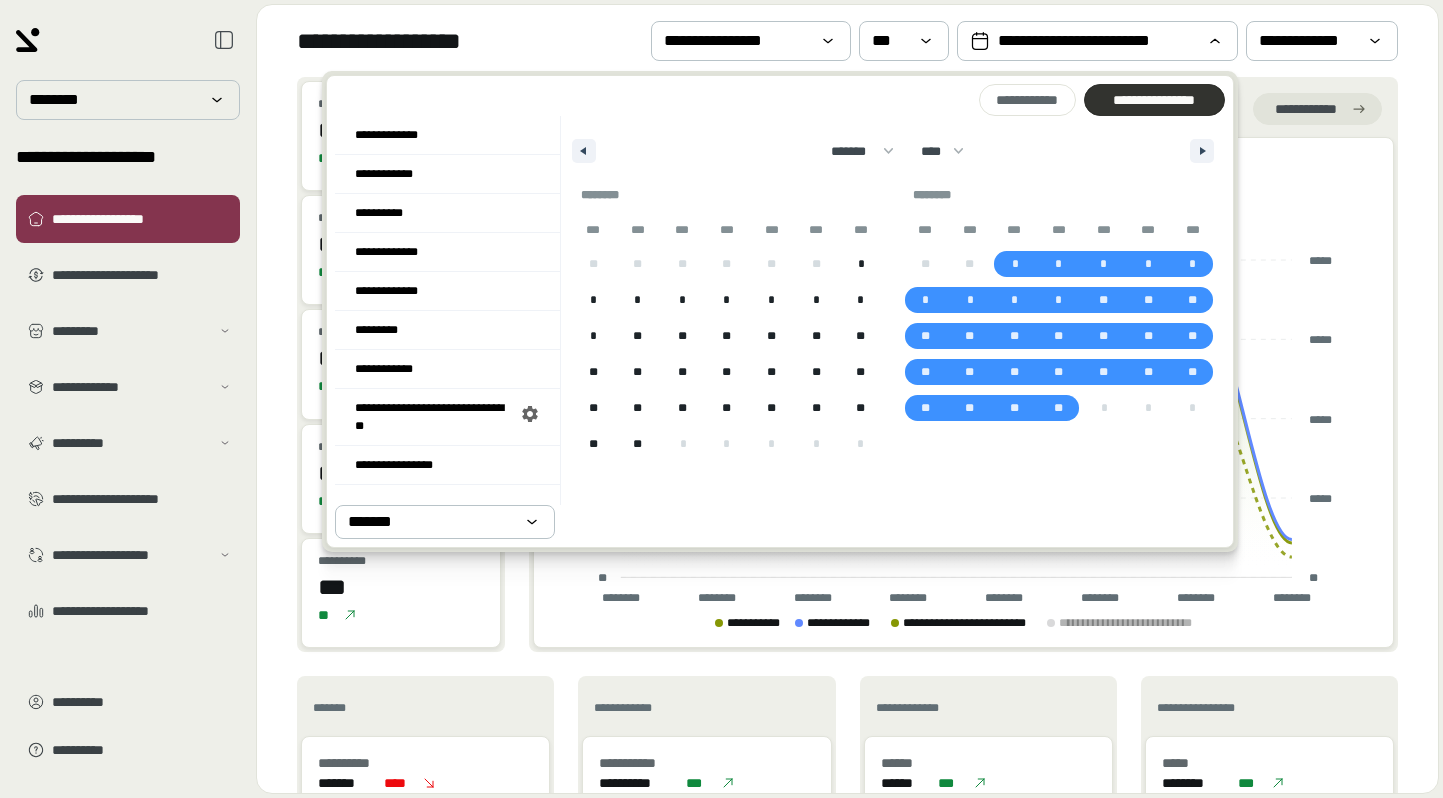 click on "**********" at bounding box center (1154, 100) 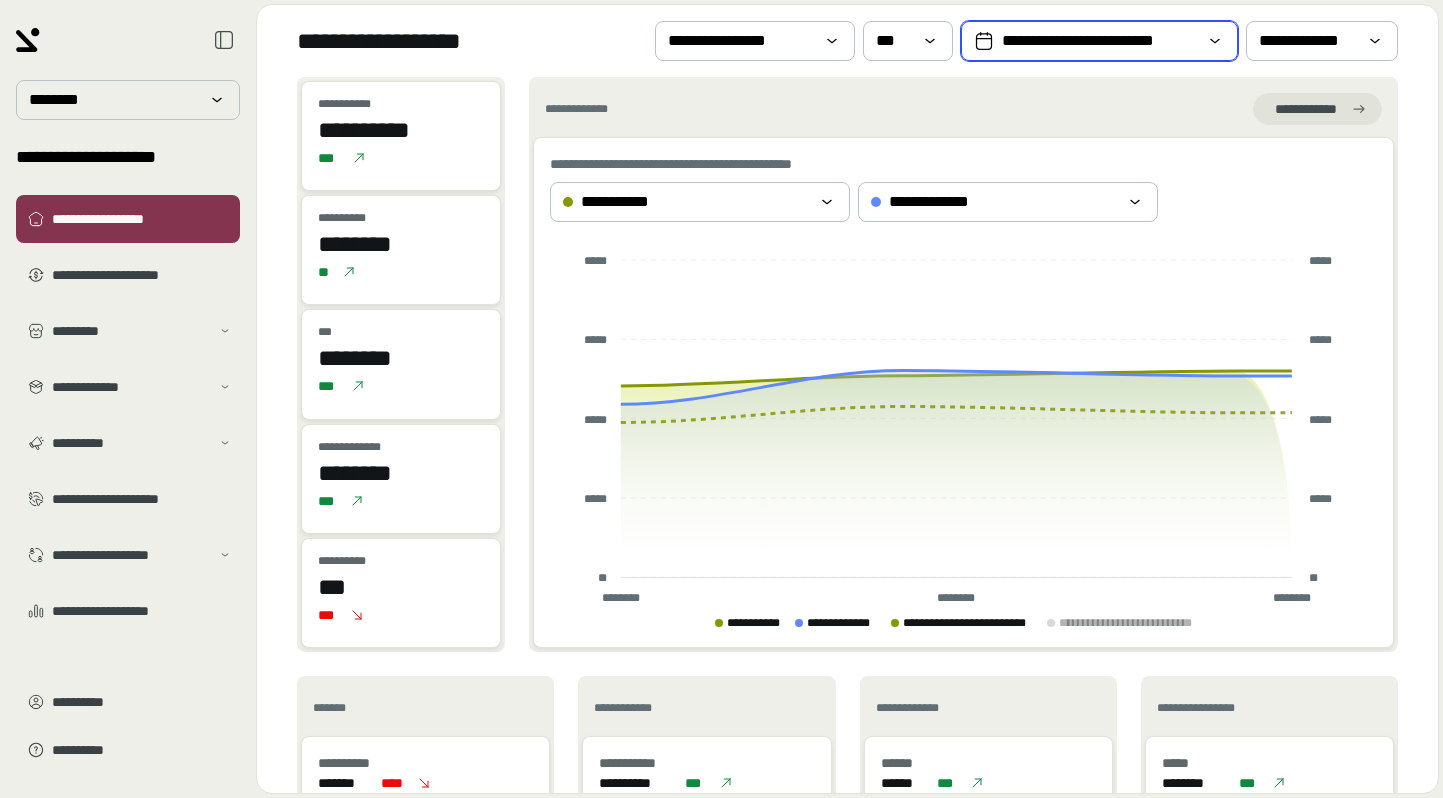 click on "**********" at bounding box center [1099, 41] 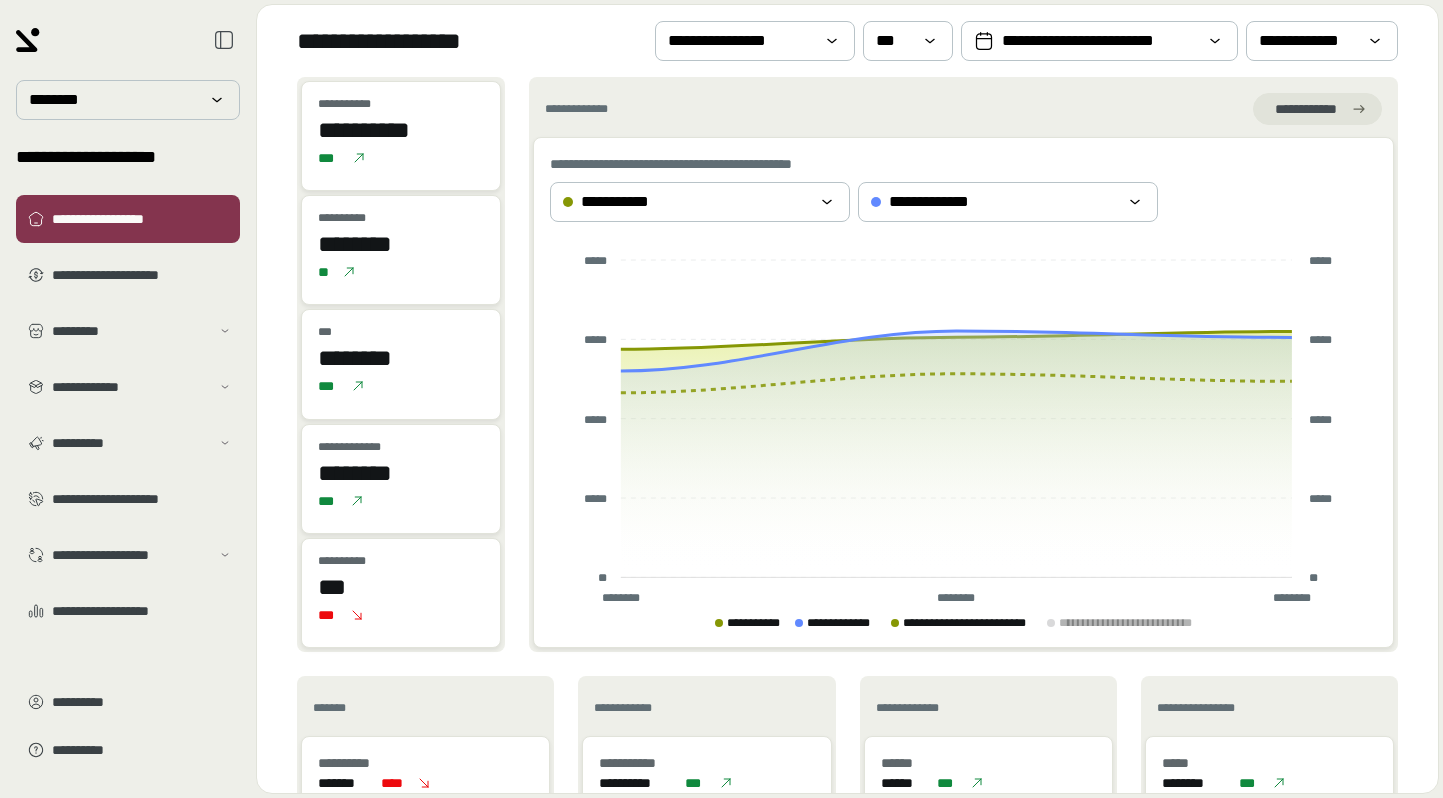 click on "**********" at bounding box center [847, 435] 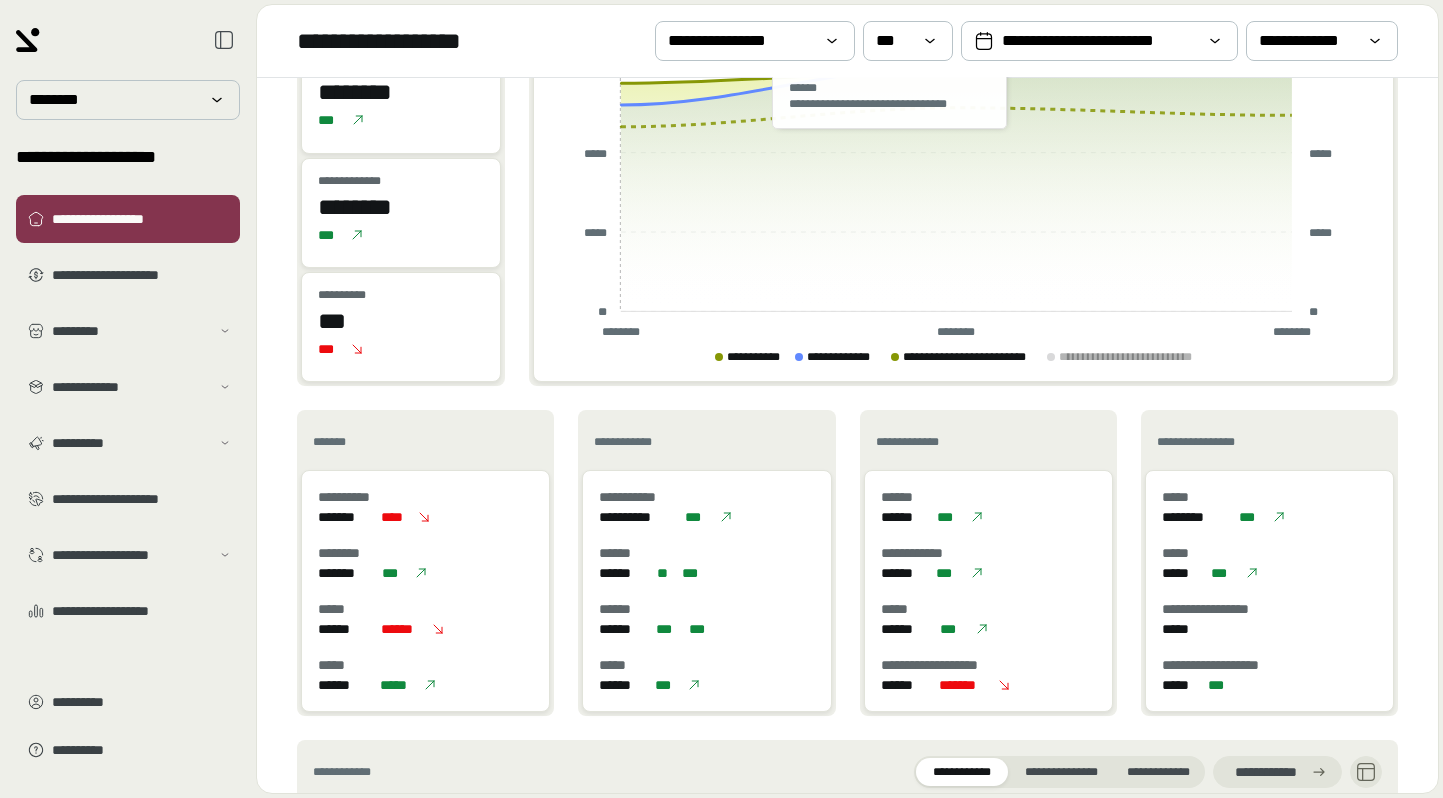 scroll, scrollTop: 281, scrollLeft: 0, axis: vertical 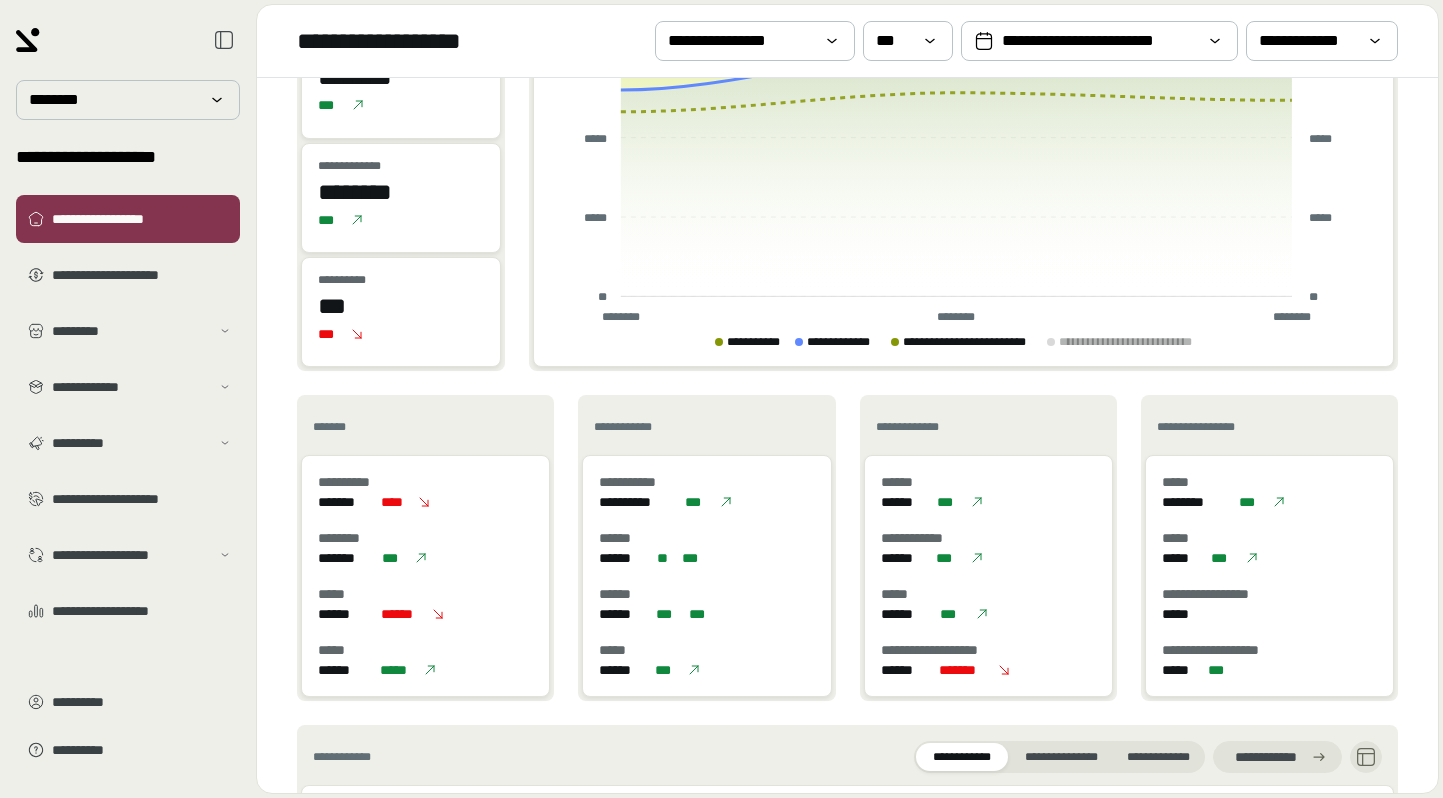 click on "**********" at bounding box center [847, 548] 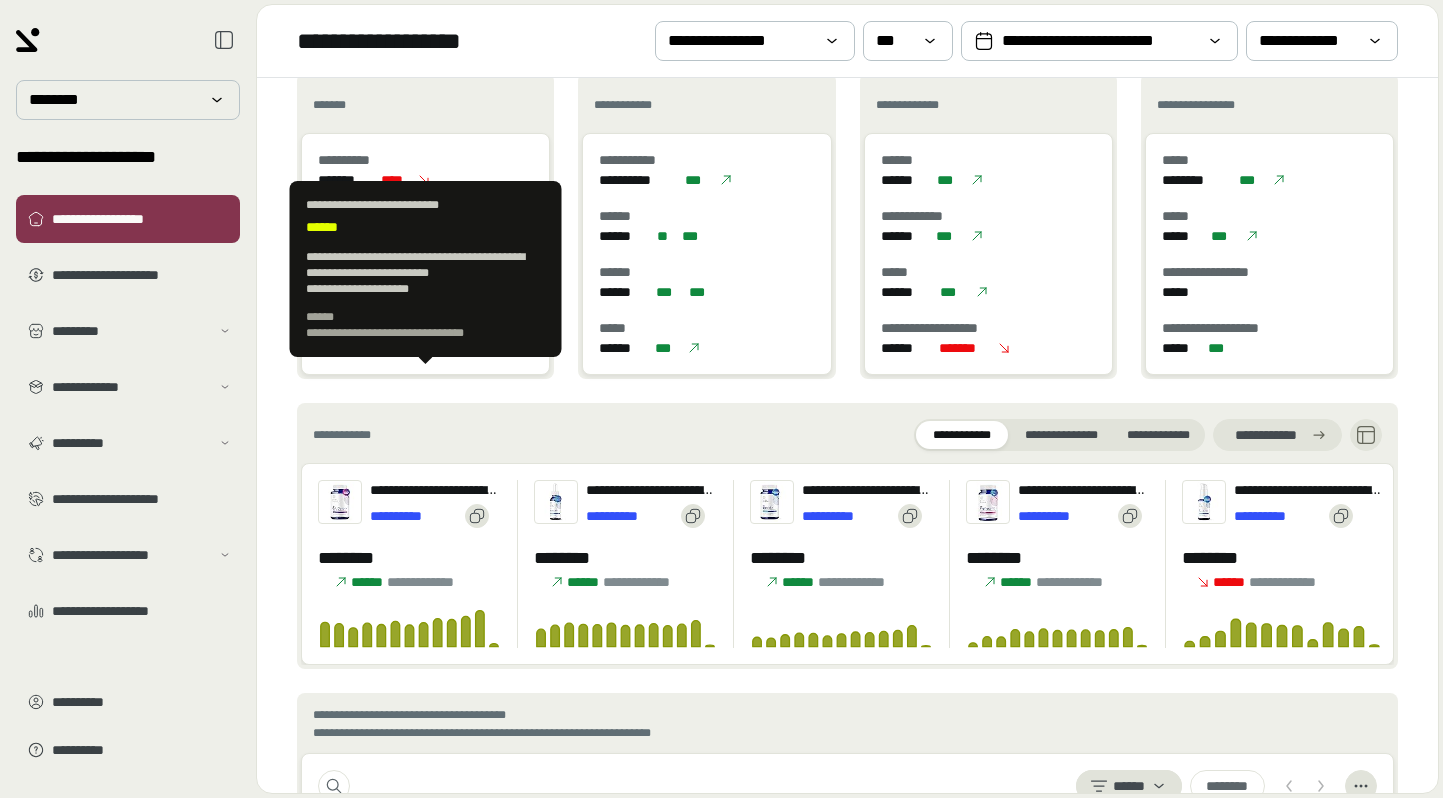 scroll, scrollTop: 631, scrollLeft: 0, axis: vertical 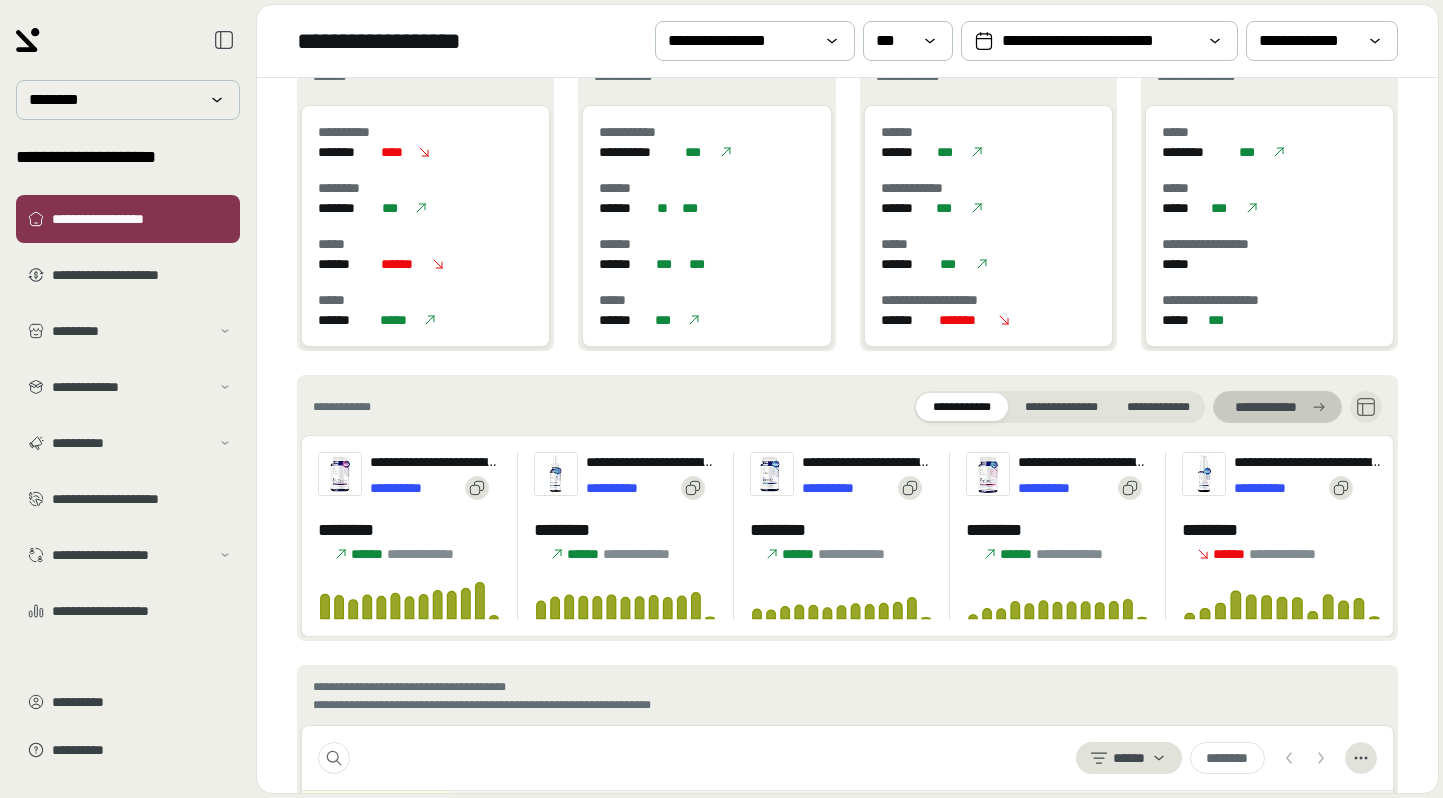 click on "**********" at bounding box center (1265, 407) 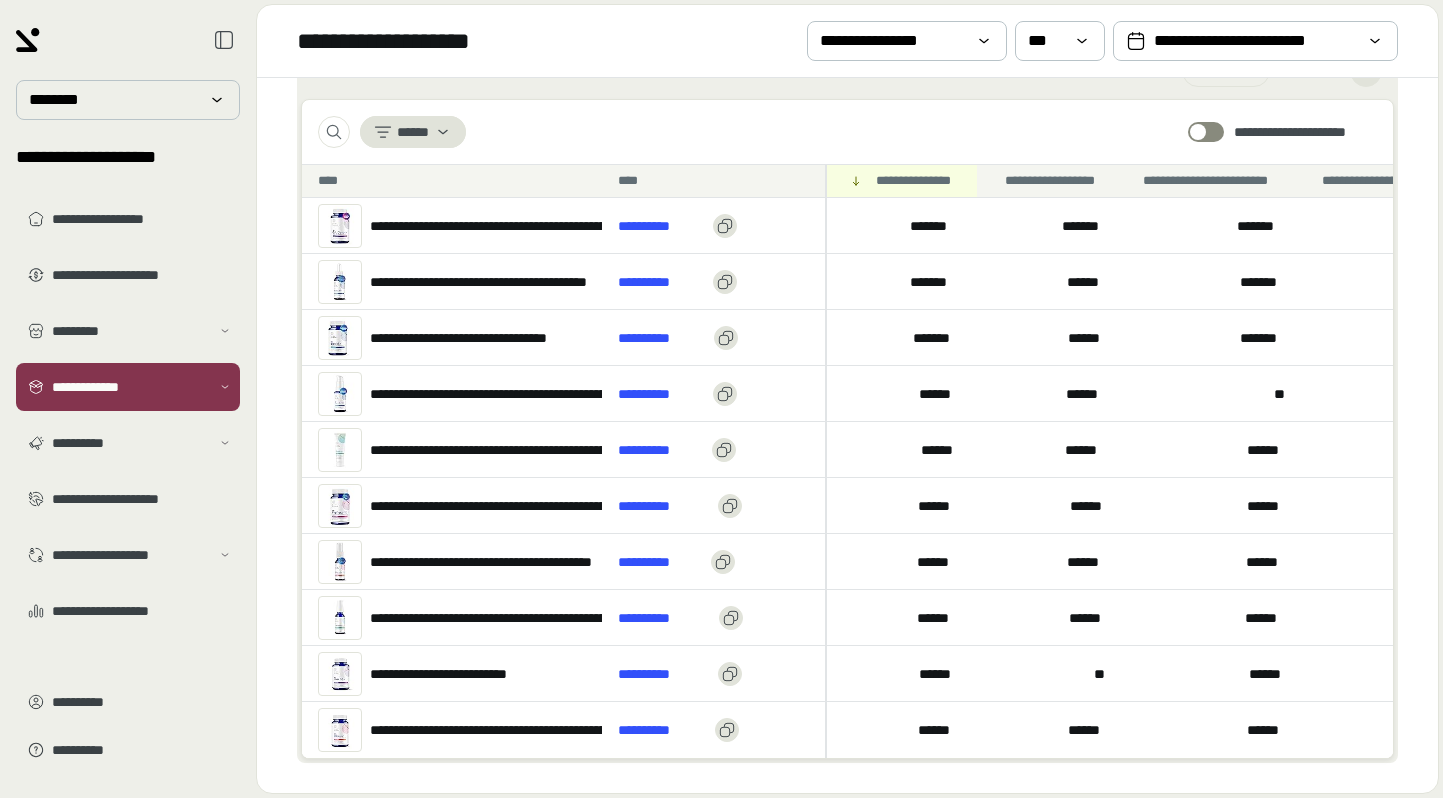 scroll, scrollTop: 841, scrollLeft: 0, axis: vertical 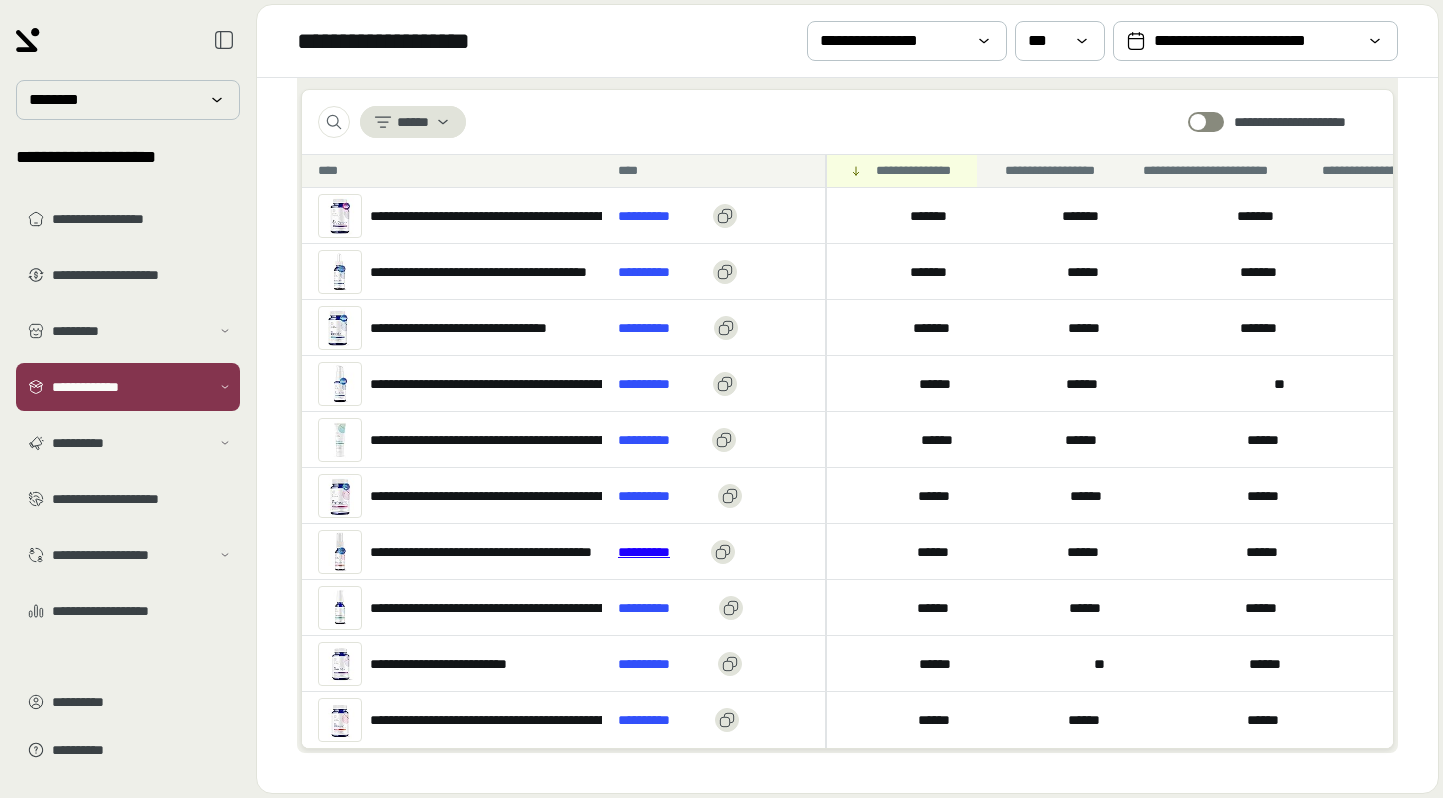 click on "**********" at bounding box center (660, 552) 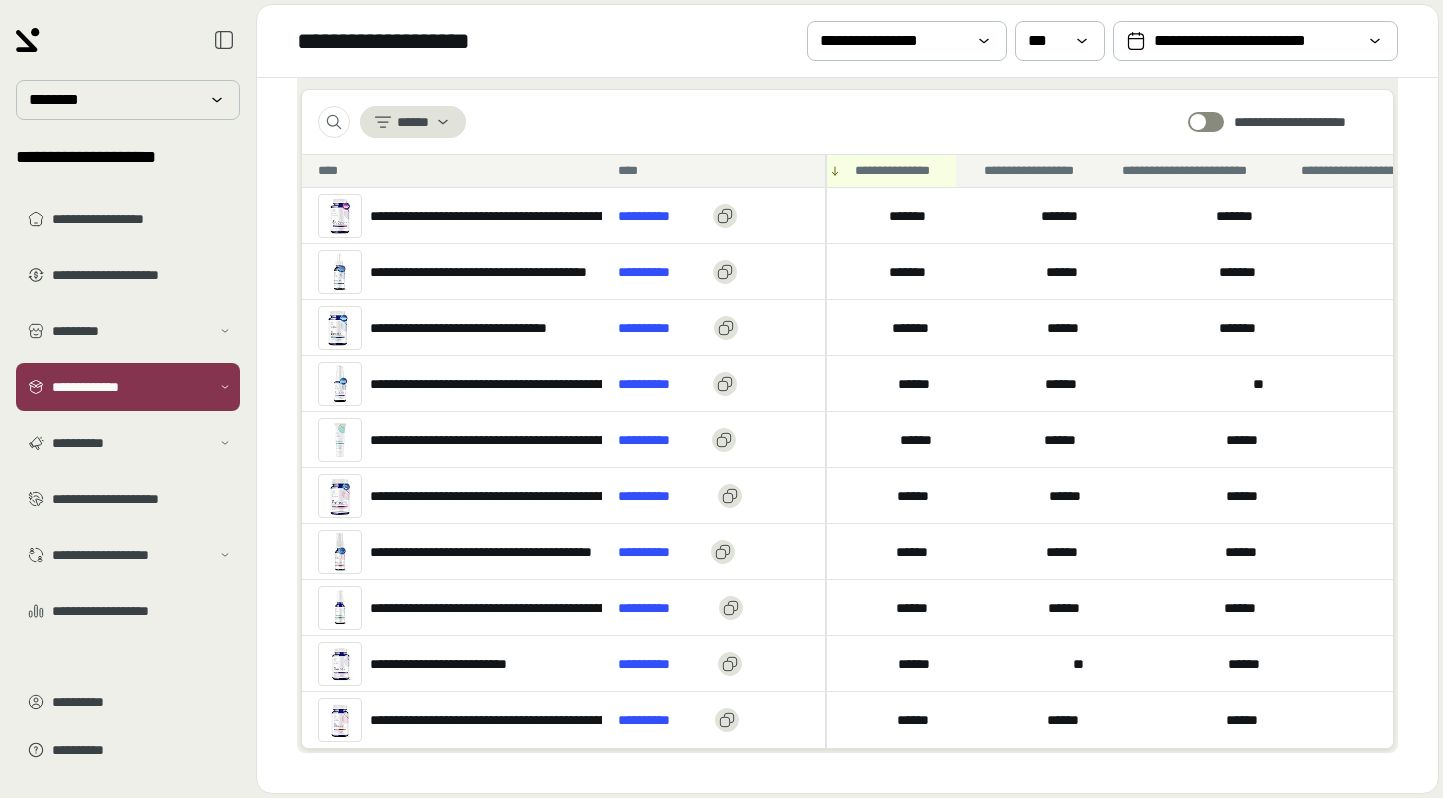 scroll, scrollTop: 0, scrollLeft: 22, axis: horizontal 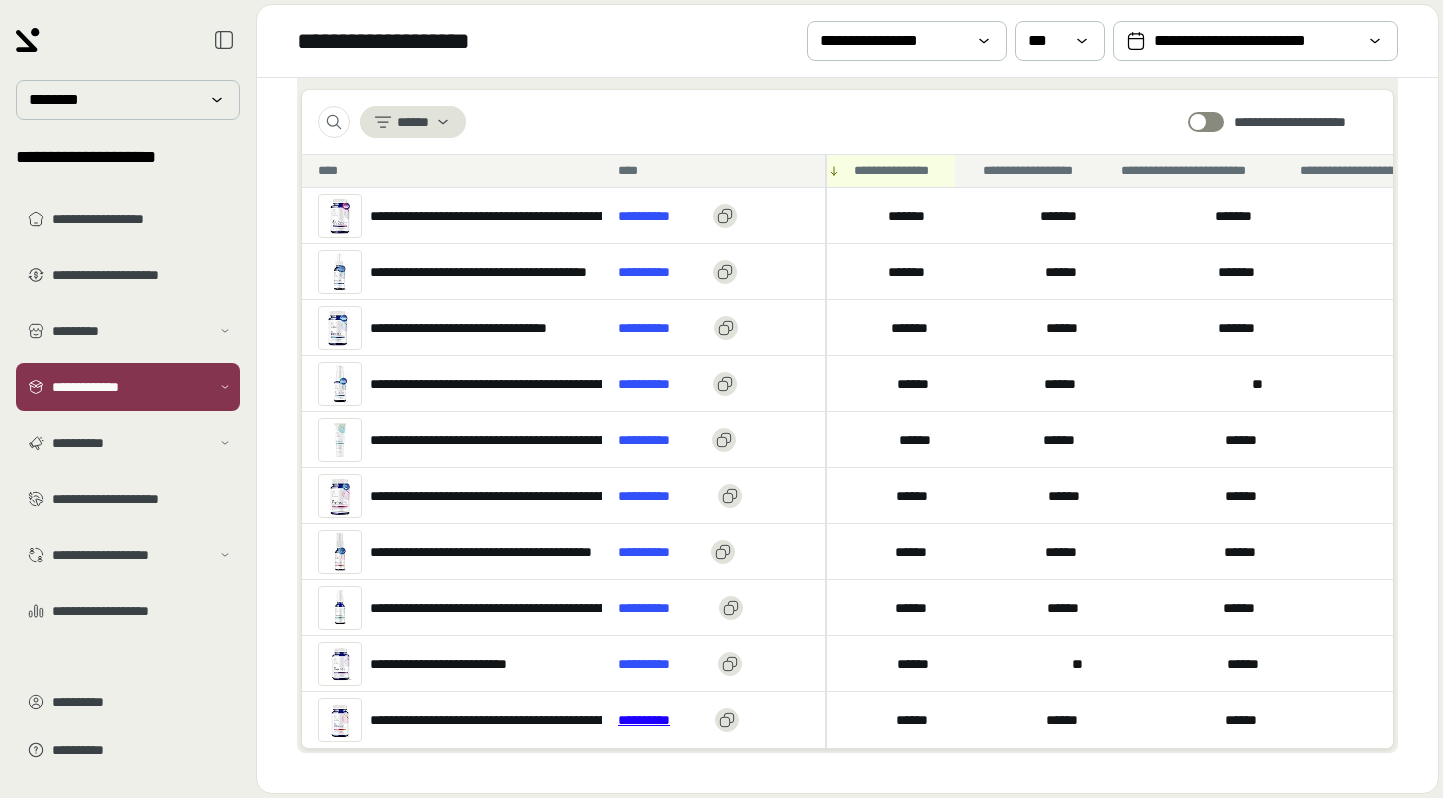 click on "**********" at bounding box center [662, 720] 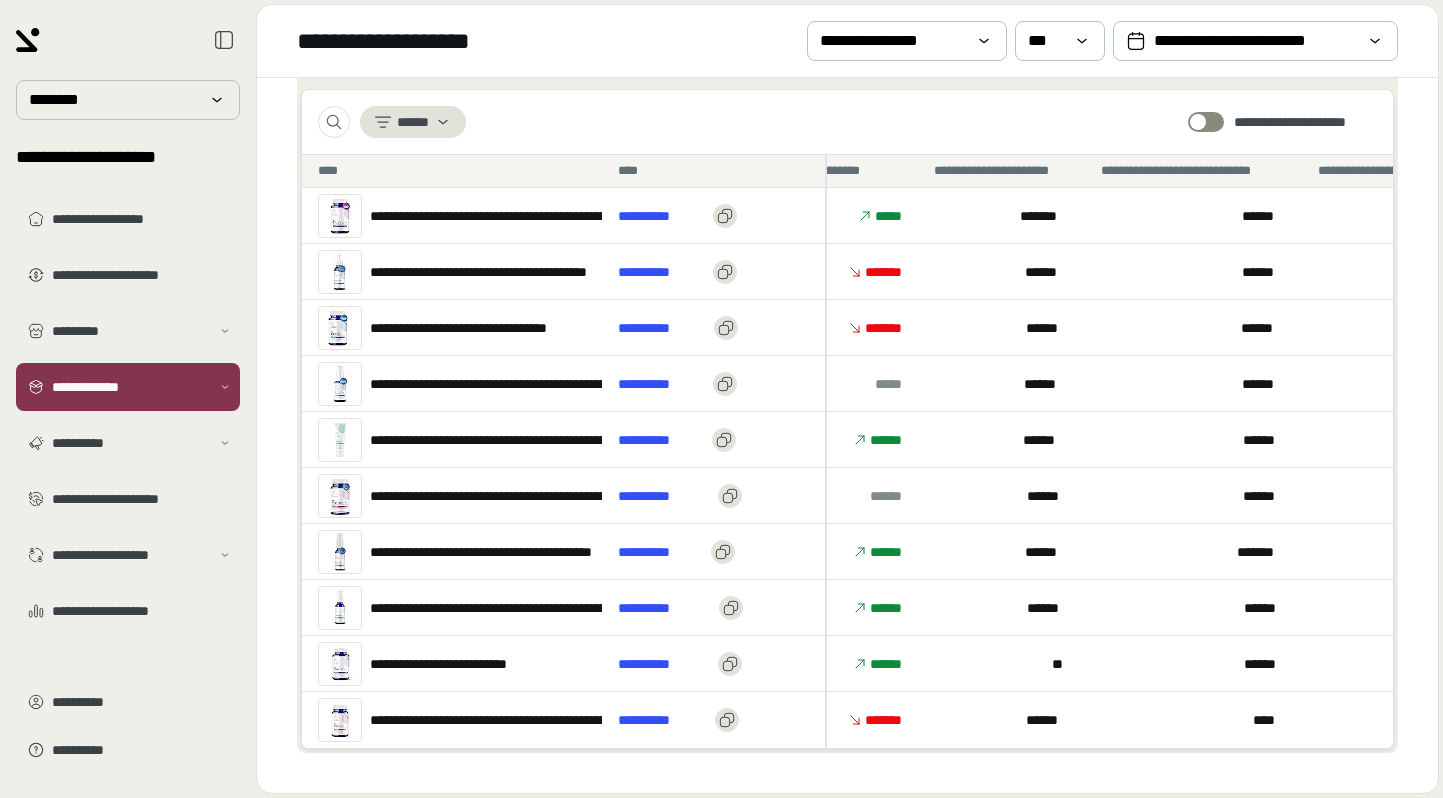 scroll, scrollTop: 0, scrollLeft: 926, axis: horizontal 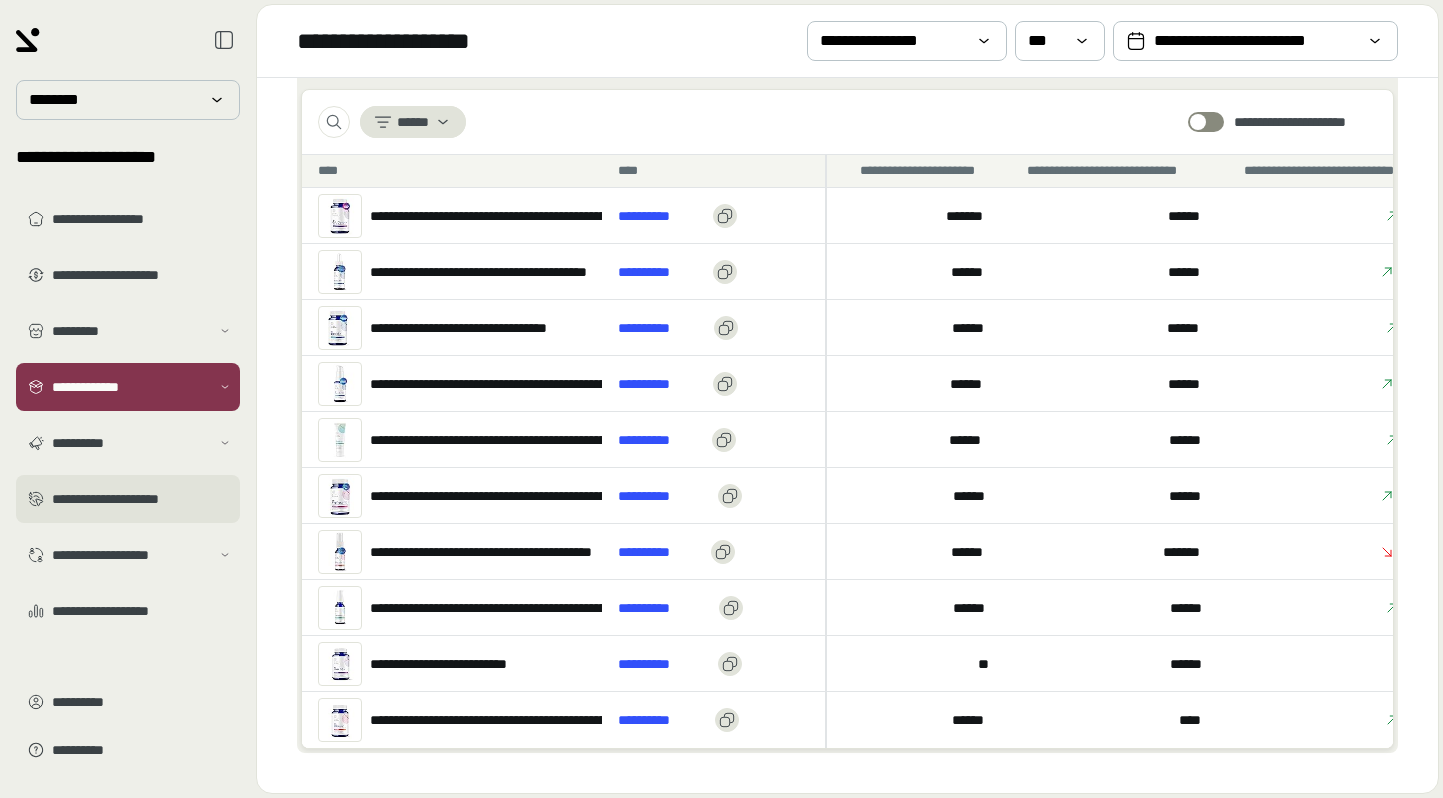 click on "**********" at bounding box center [142, 499] 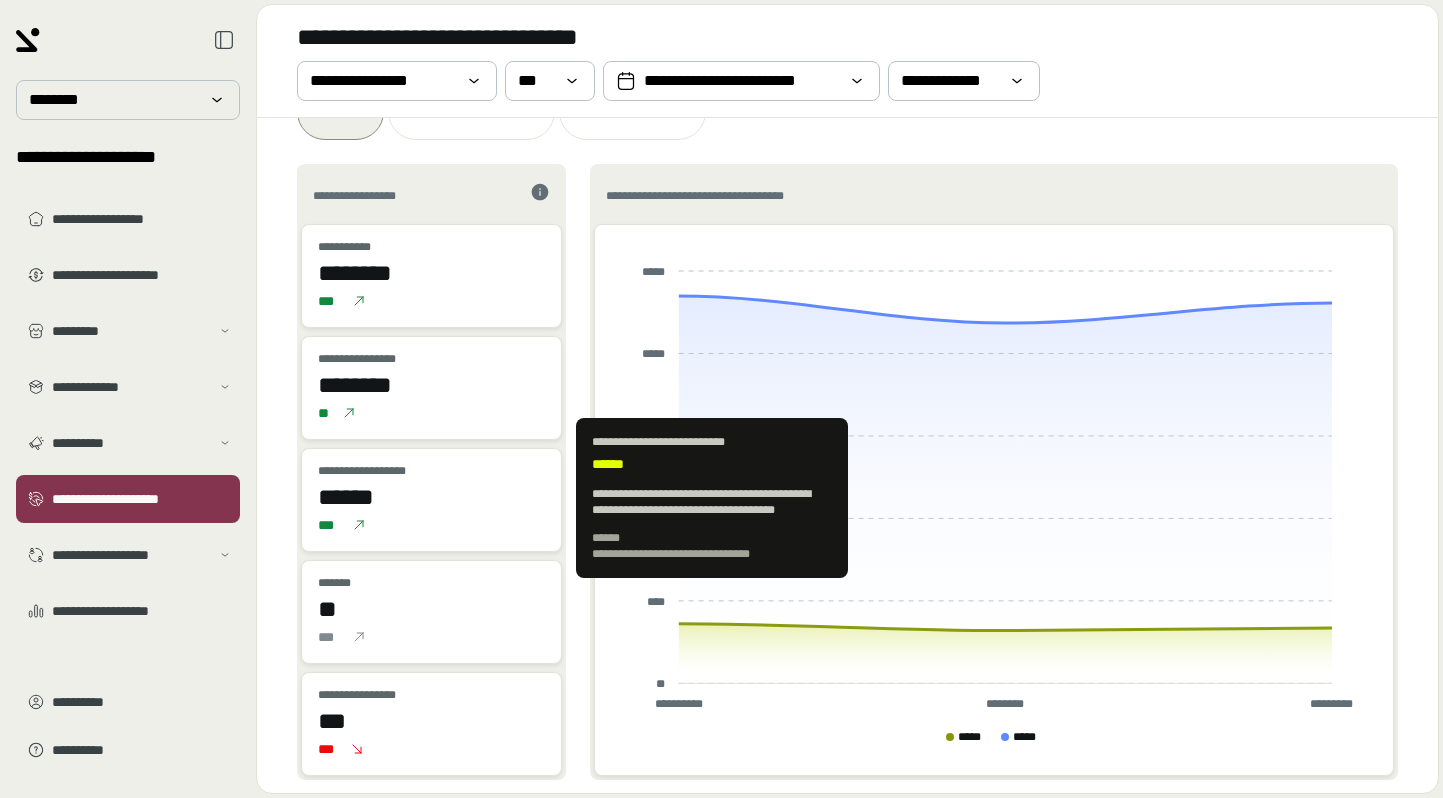 scroll, scrollTop: 35, scrollLeft: 0, axis: vertical 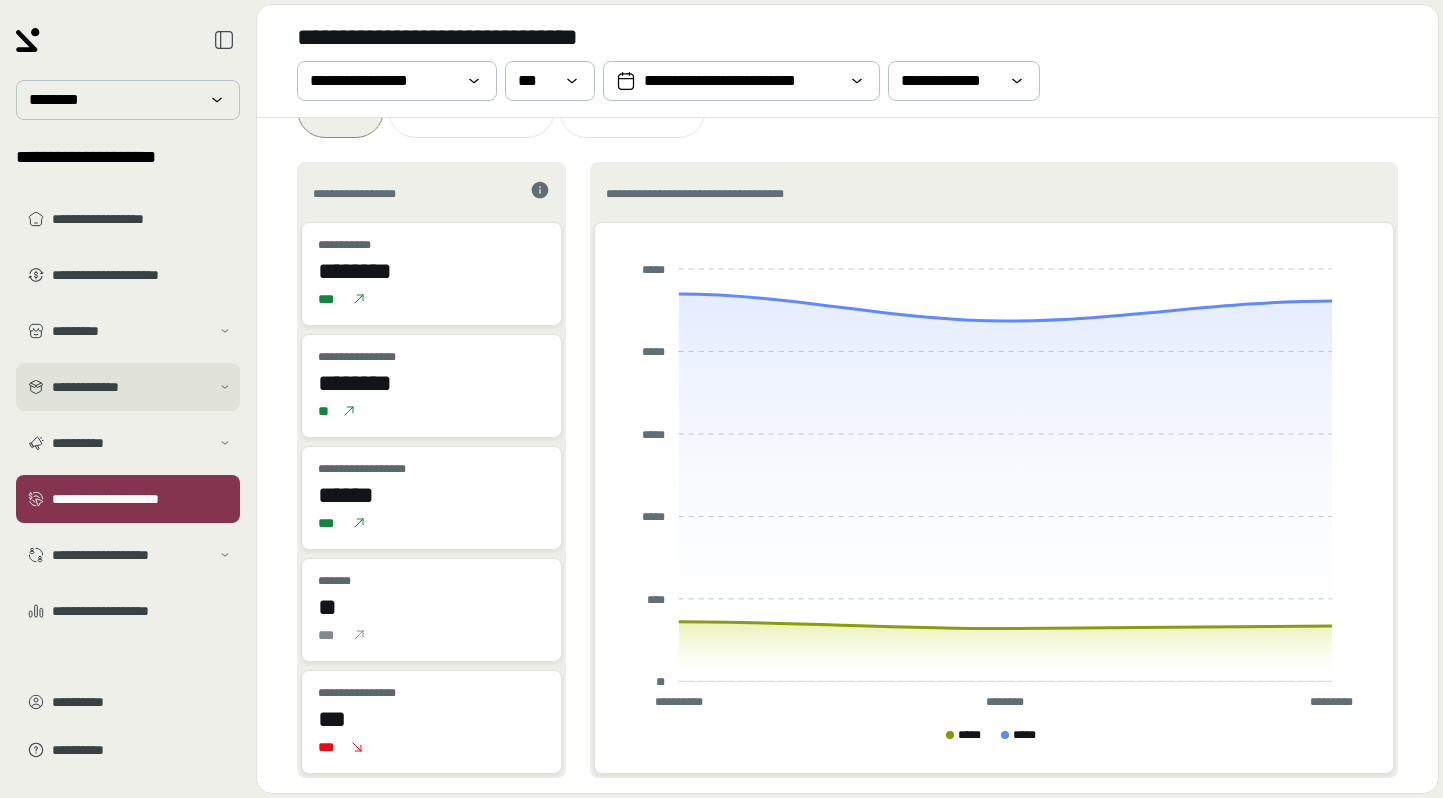 click on "**********" at bounding box center (131, 387) 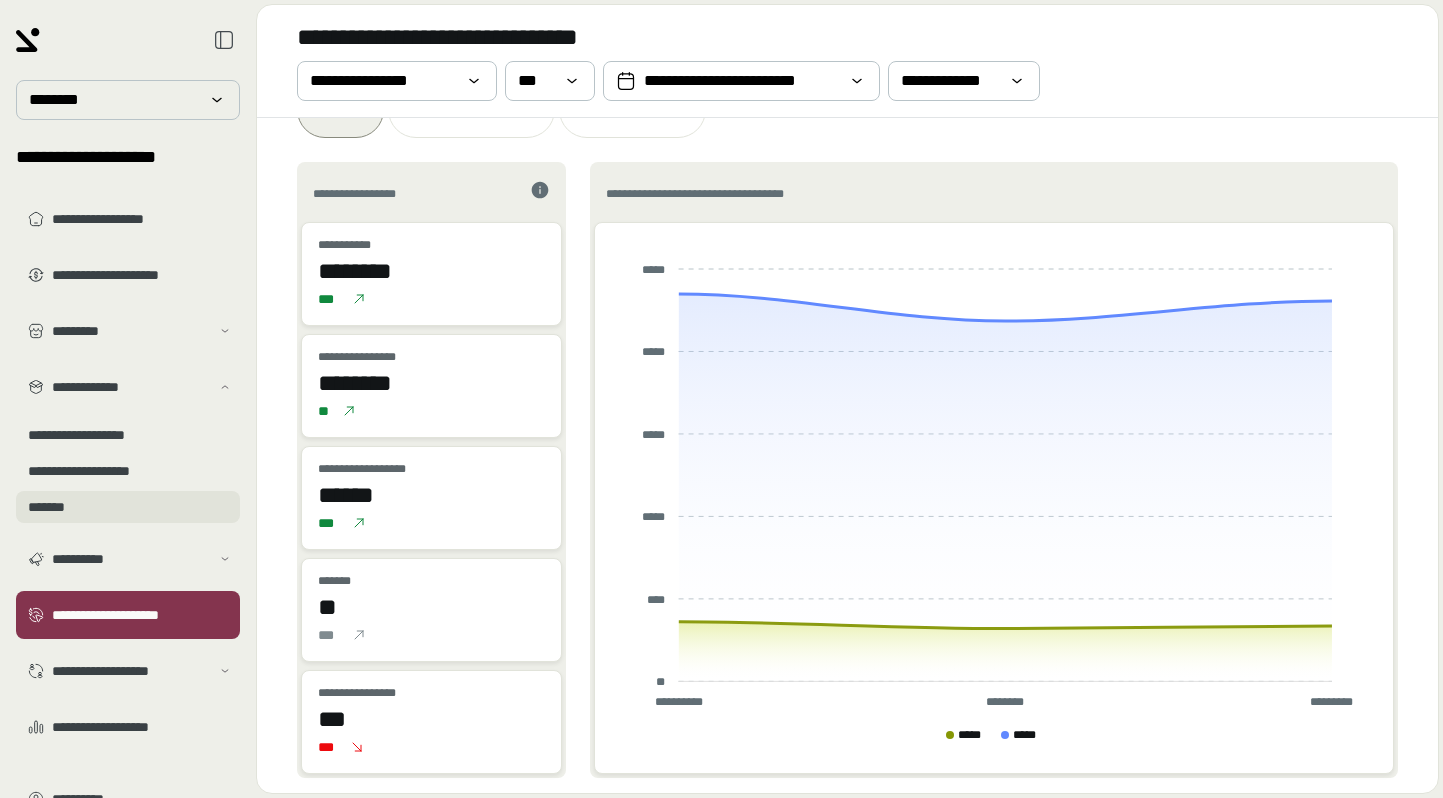 click on "*******" at bounding box center (128, 507) 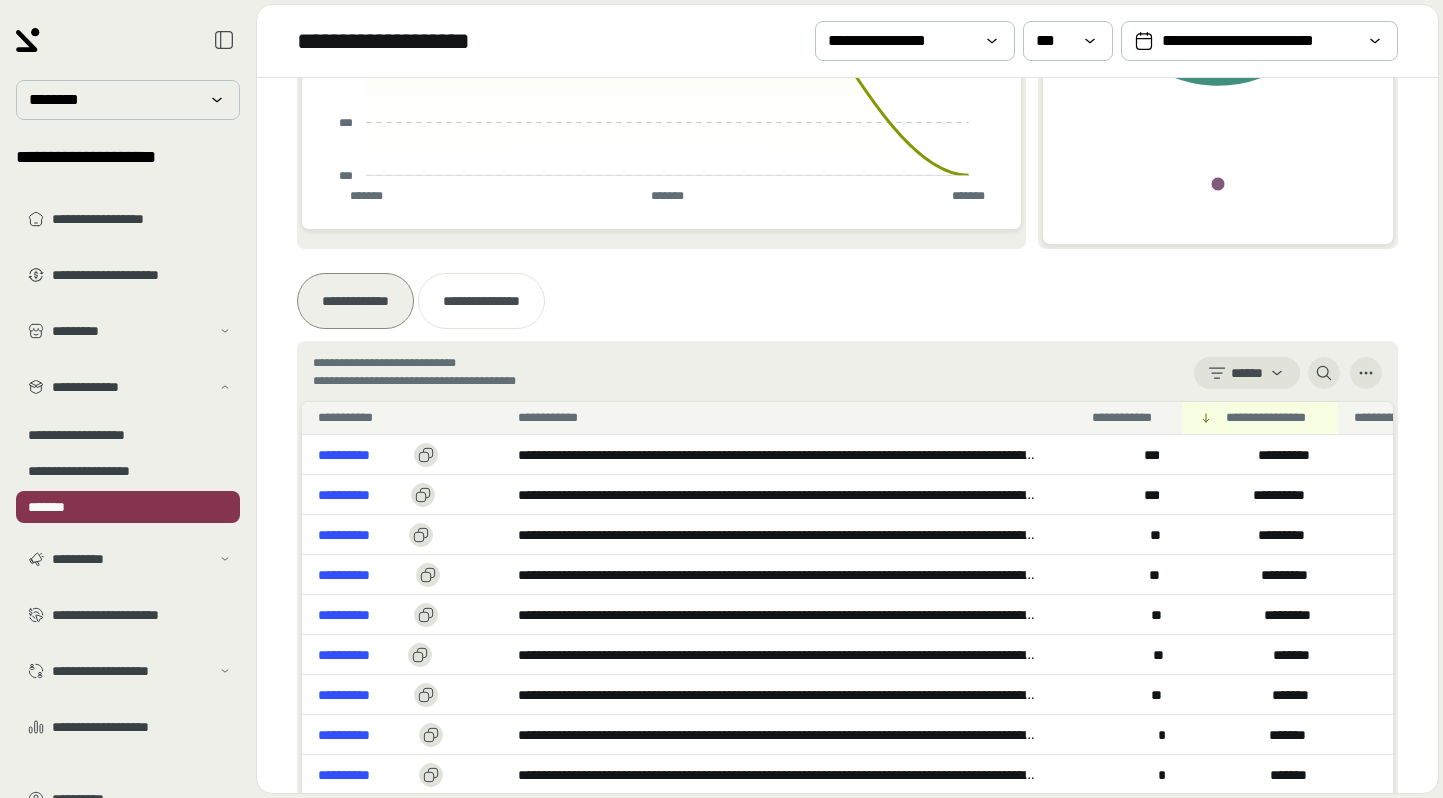scroll, scrollTop: 432, scrollLeft: 0, axis: vertical 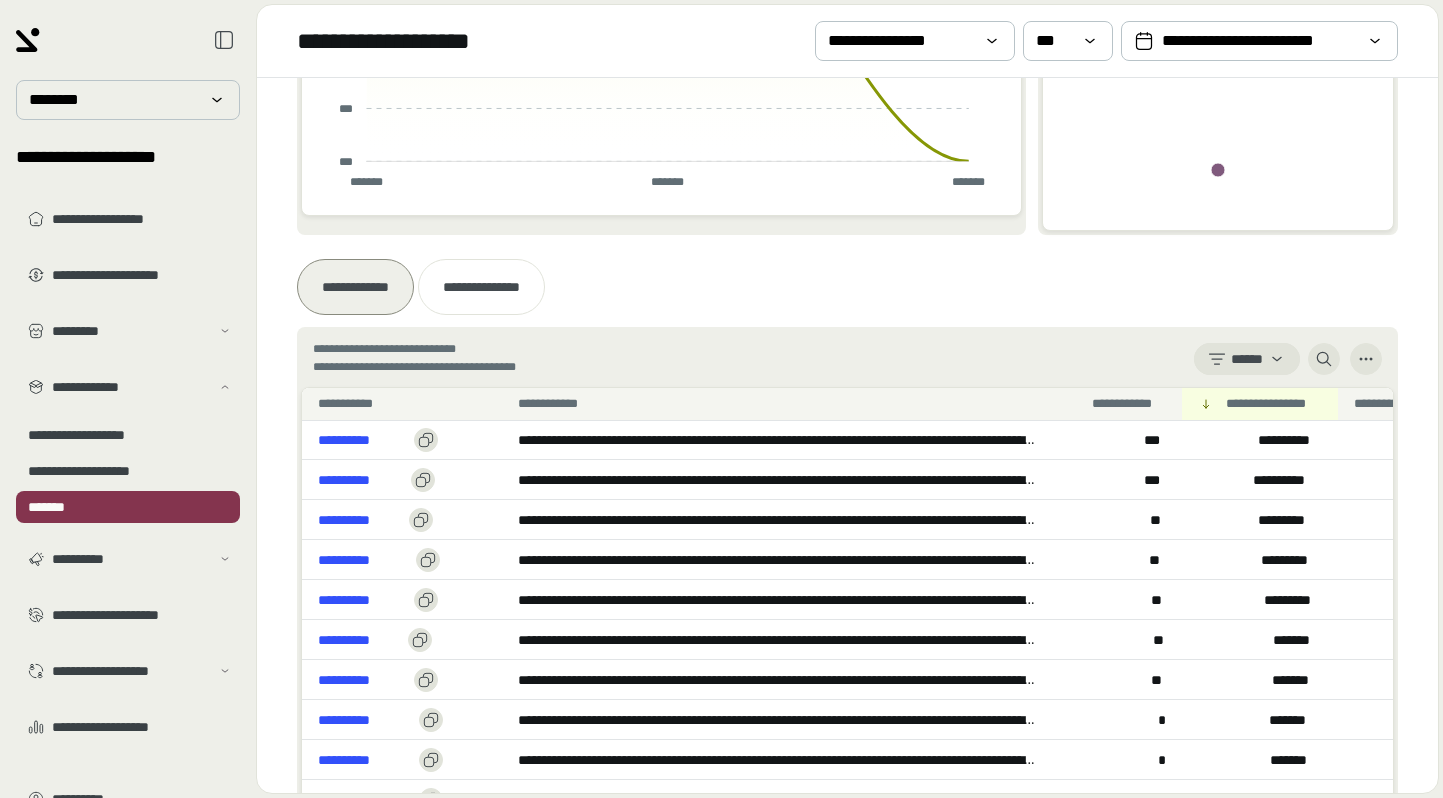 click on "**********" at bounding box center (777, 439) 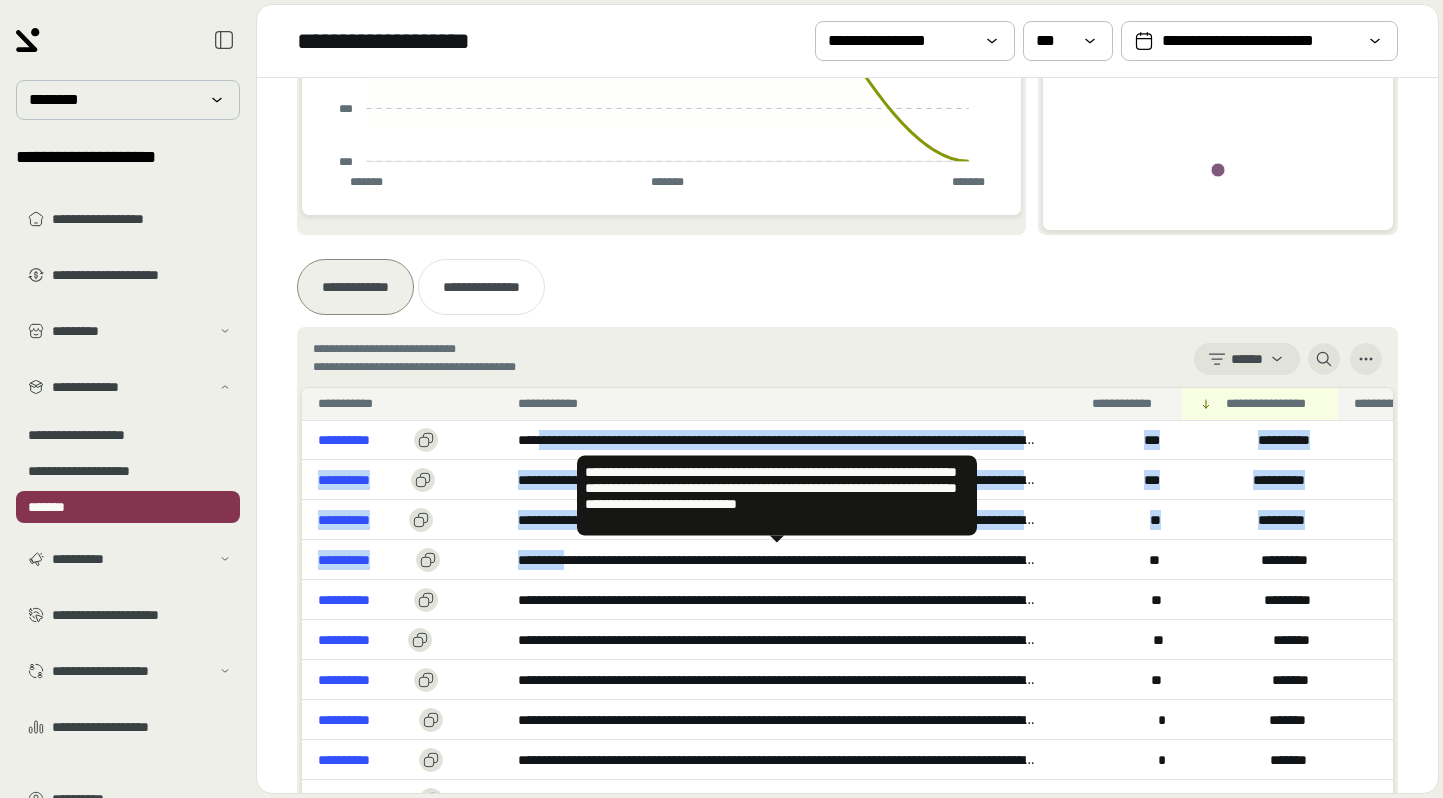 drag, startPoint x: 547, startPoint y: 446, endPoint x: 570, endPoint y: 558, distance: 114.33722 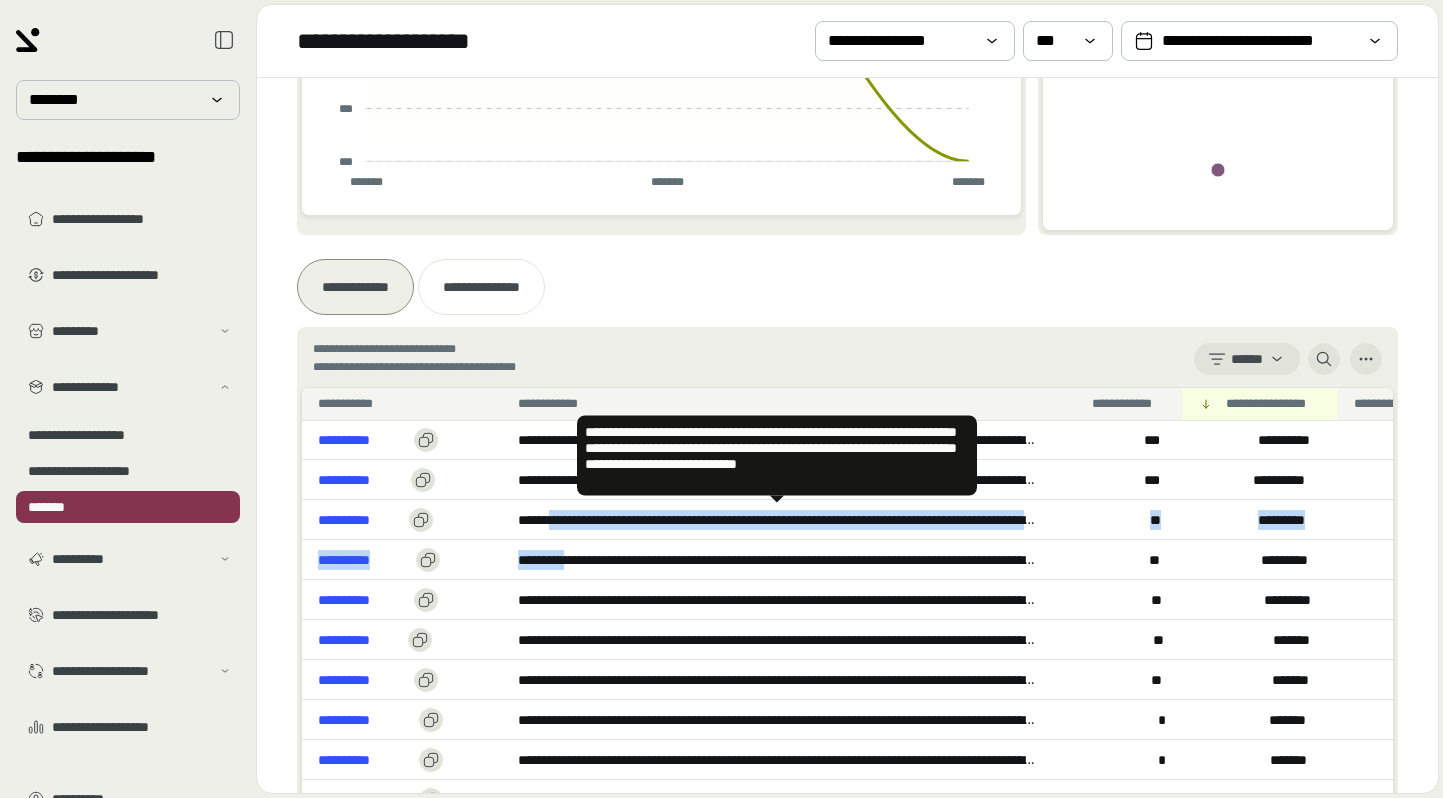 drag, startPoint x: 570, startPoint y: 558, endPoint x: 553, endPoint y: 512, distance: 49.0408 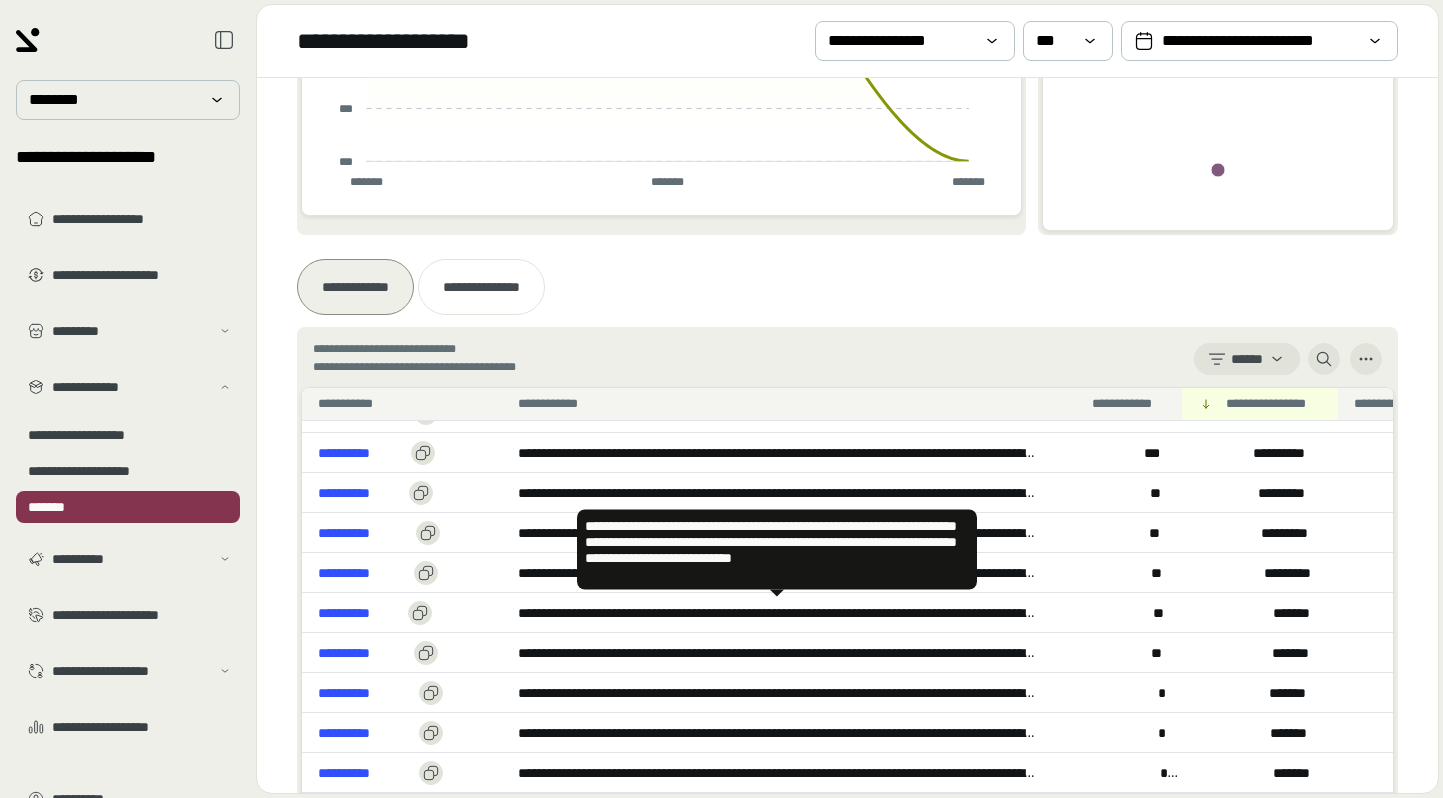scroll, scrollTop: 27, scrollLeft: 0, axis: vertical 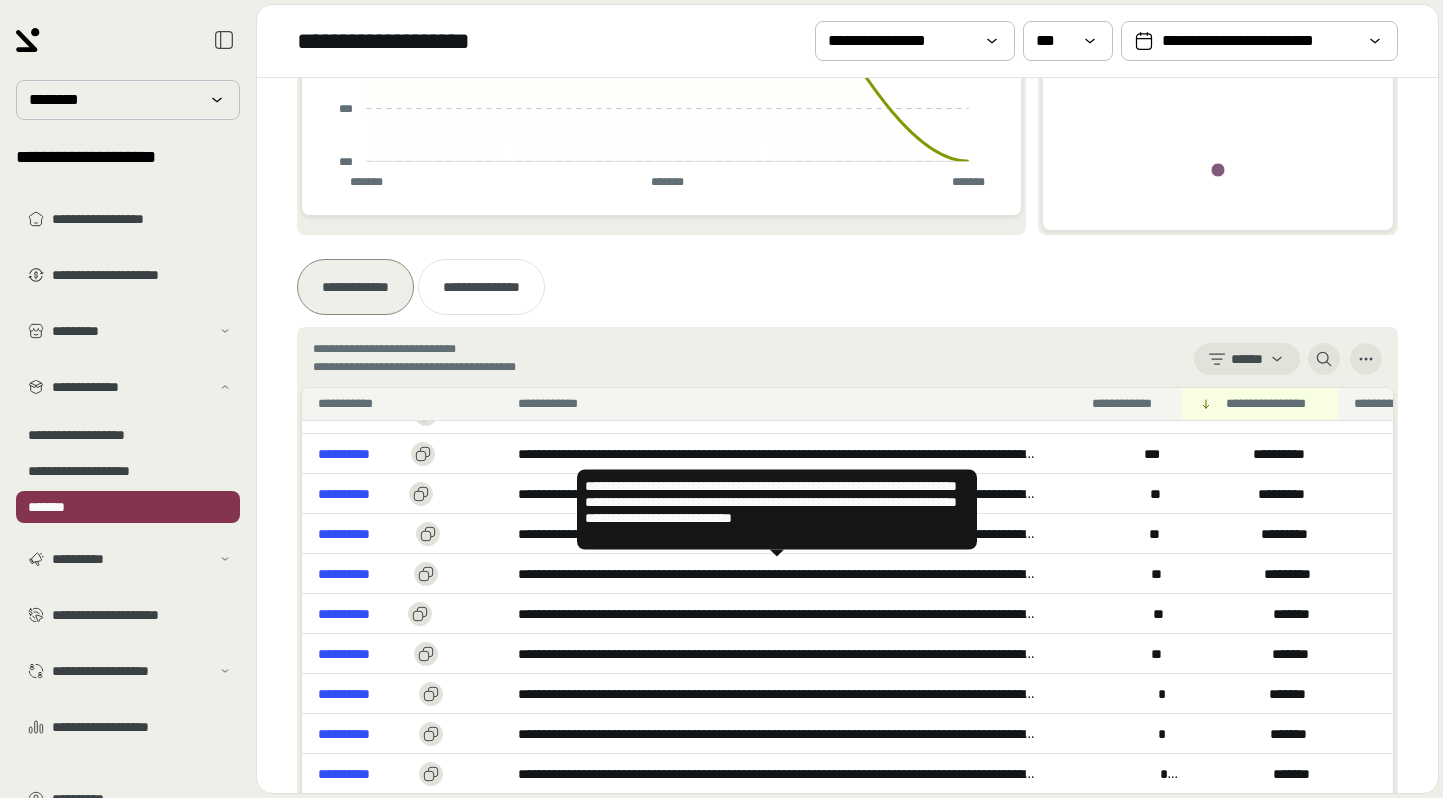 click on "**********" at bounding box center (777, 574) 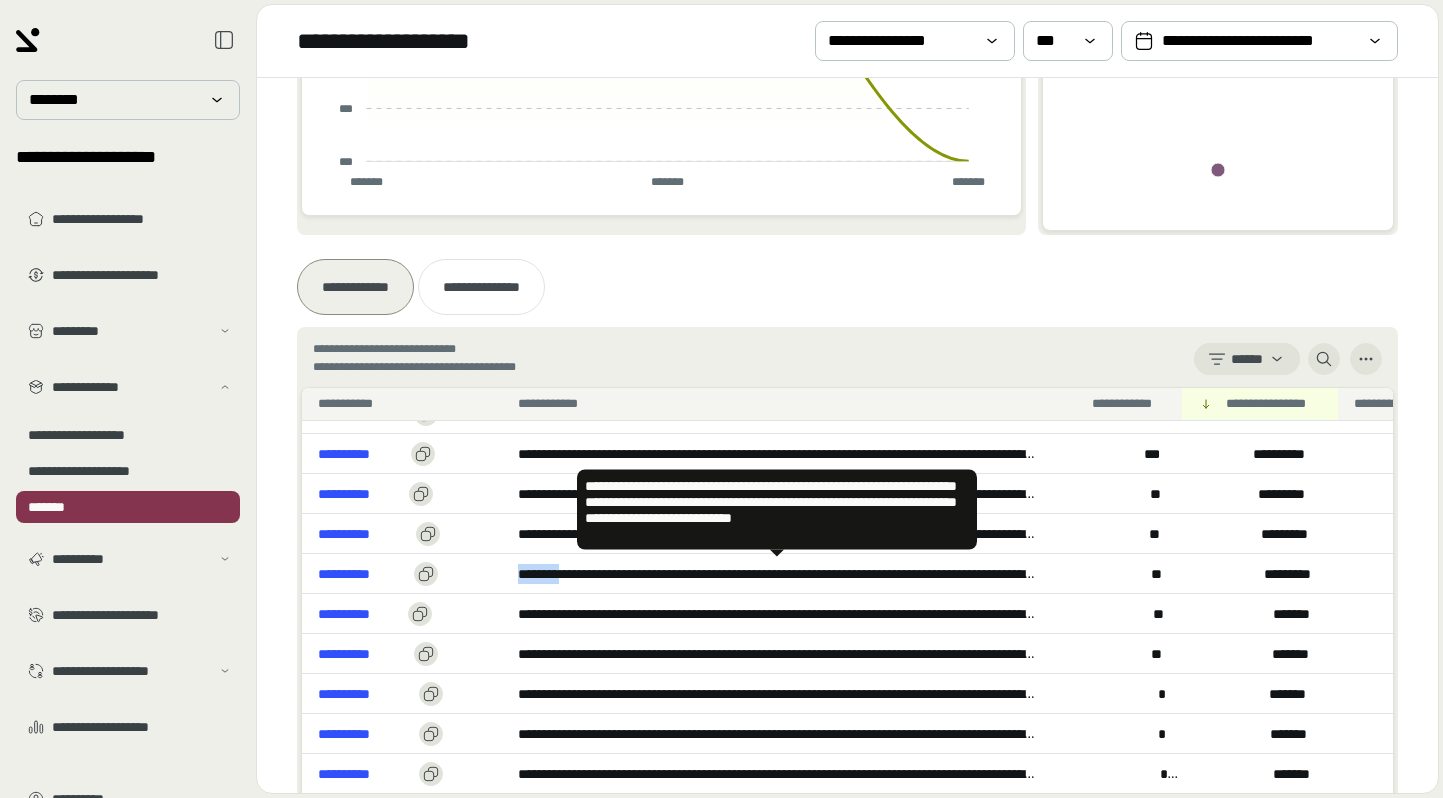 click on "**********" at bounding box center (777, 574) 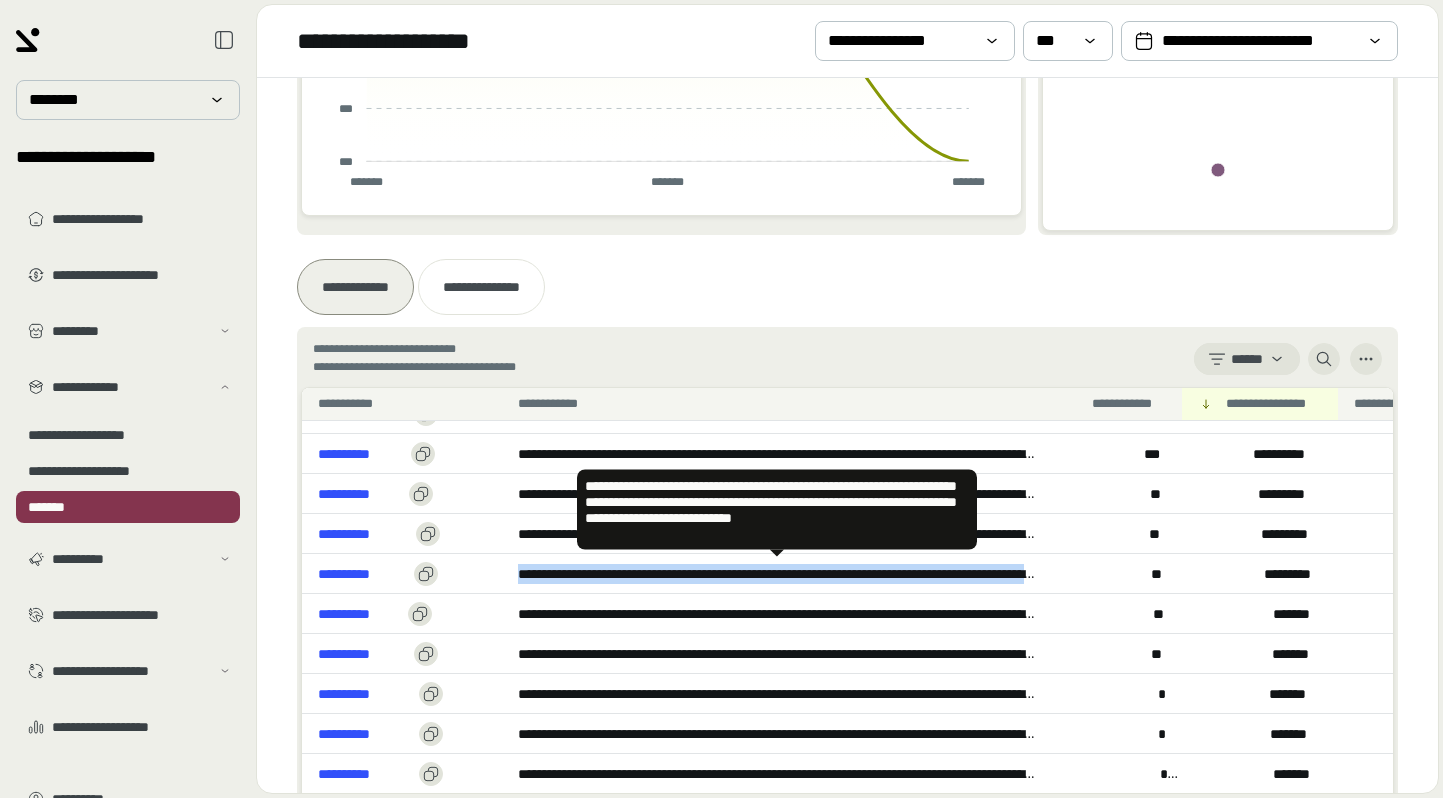 click on "**********" at bounding box center [777, 574] 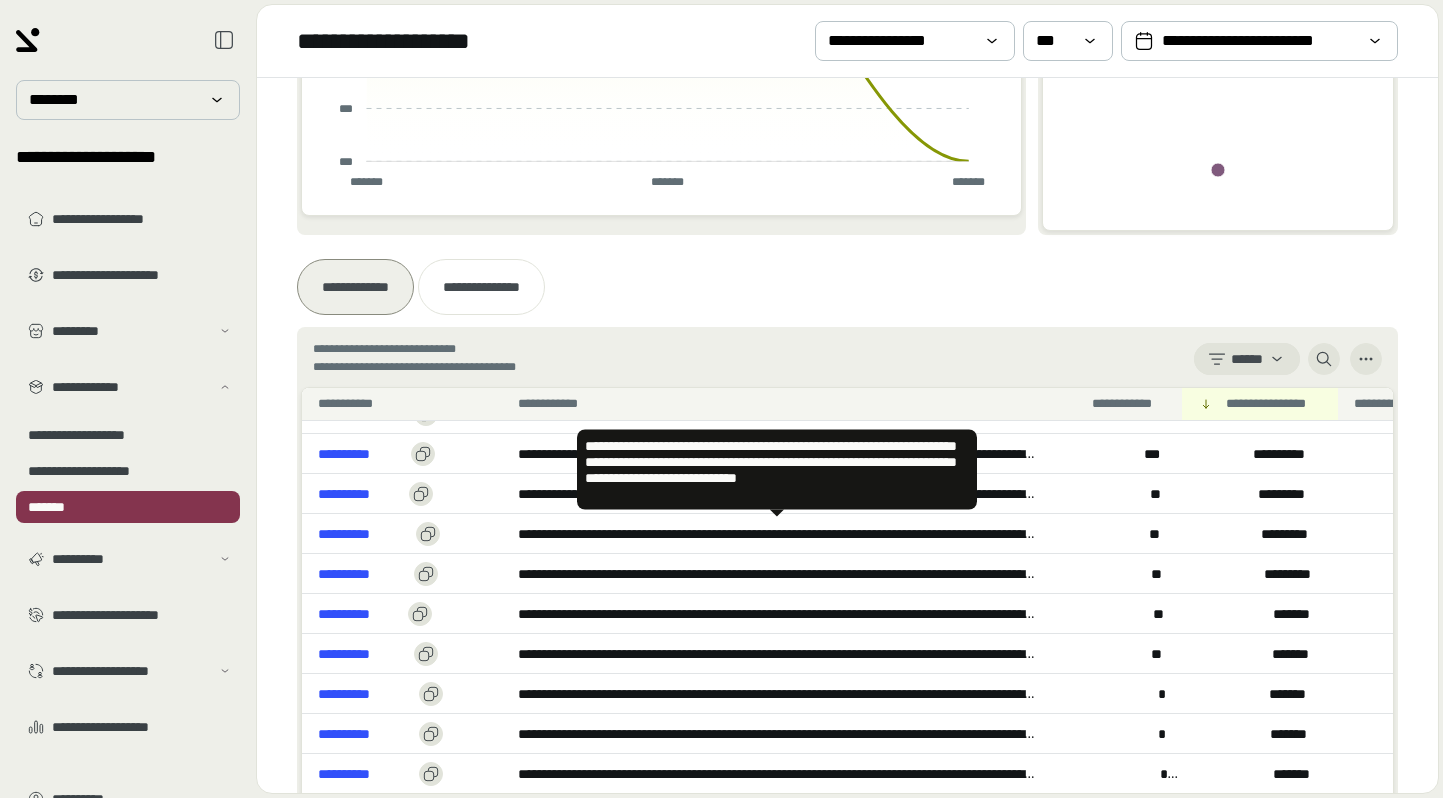 click on "**********" at bounding box center [777, 534] 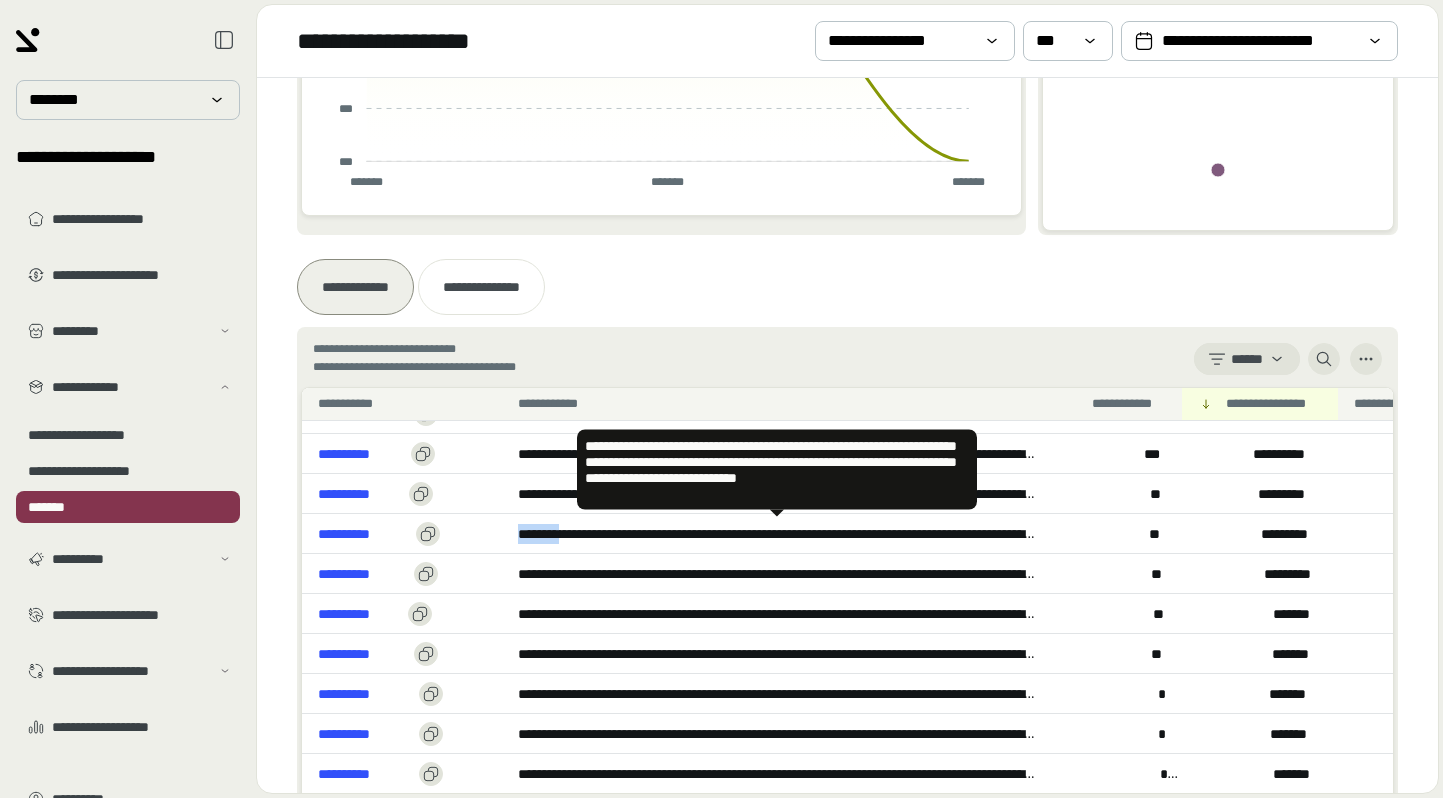click on "**********" at bounding box center (777, 534) 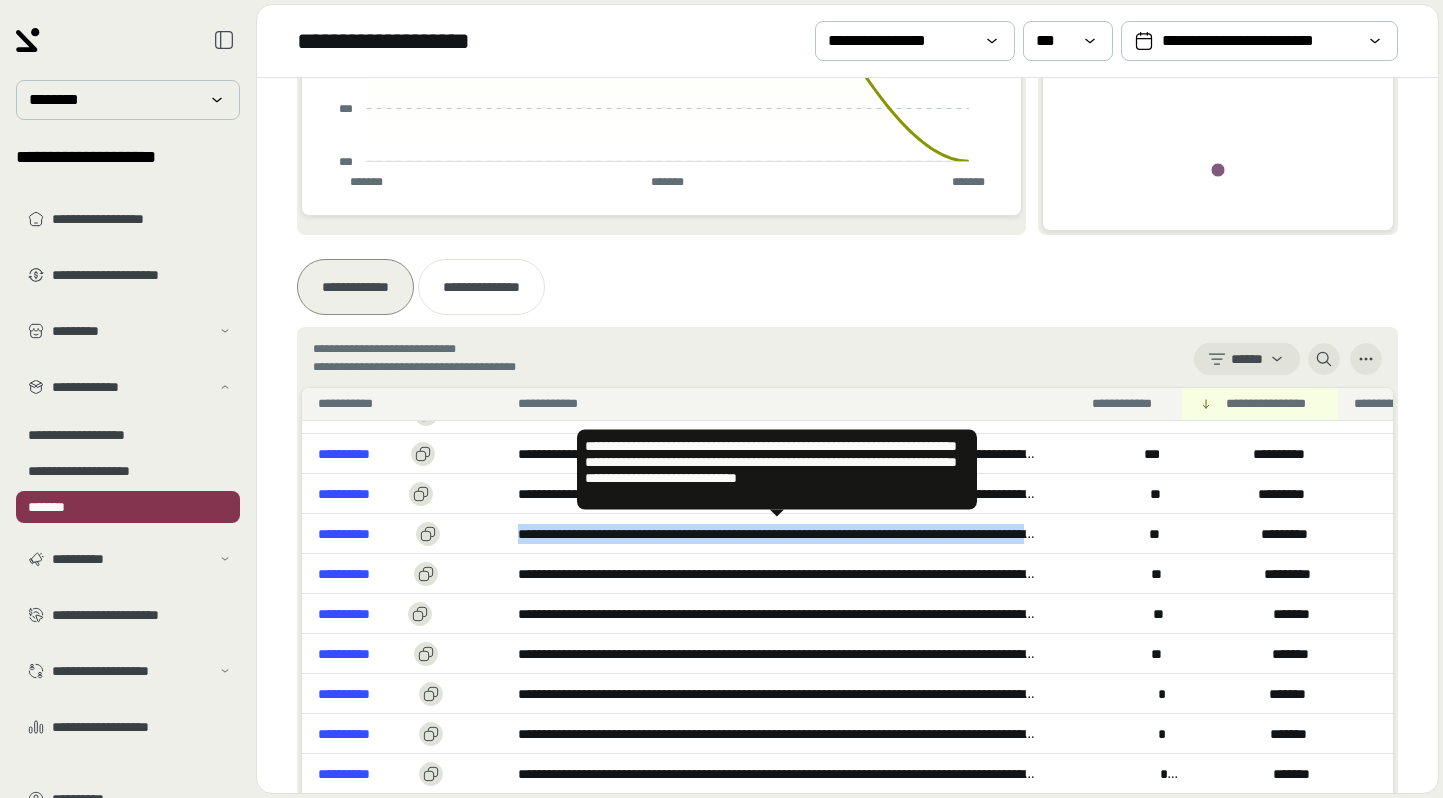 click on "**********" at bounding box center (777, 534) 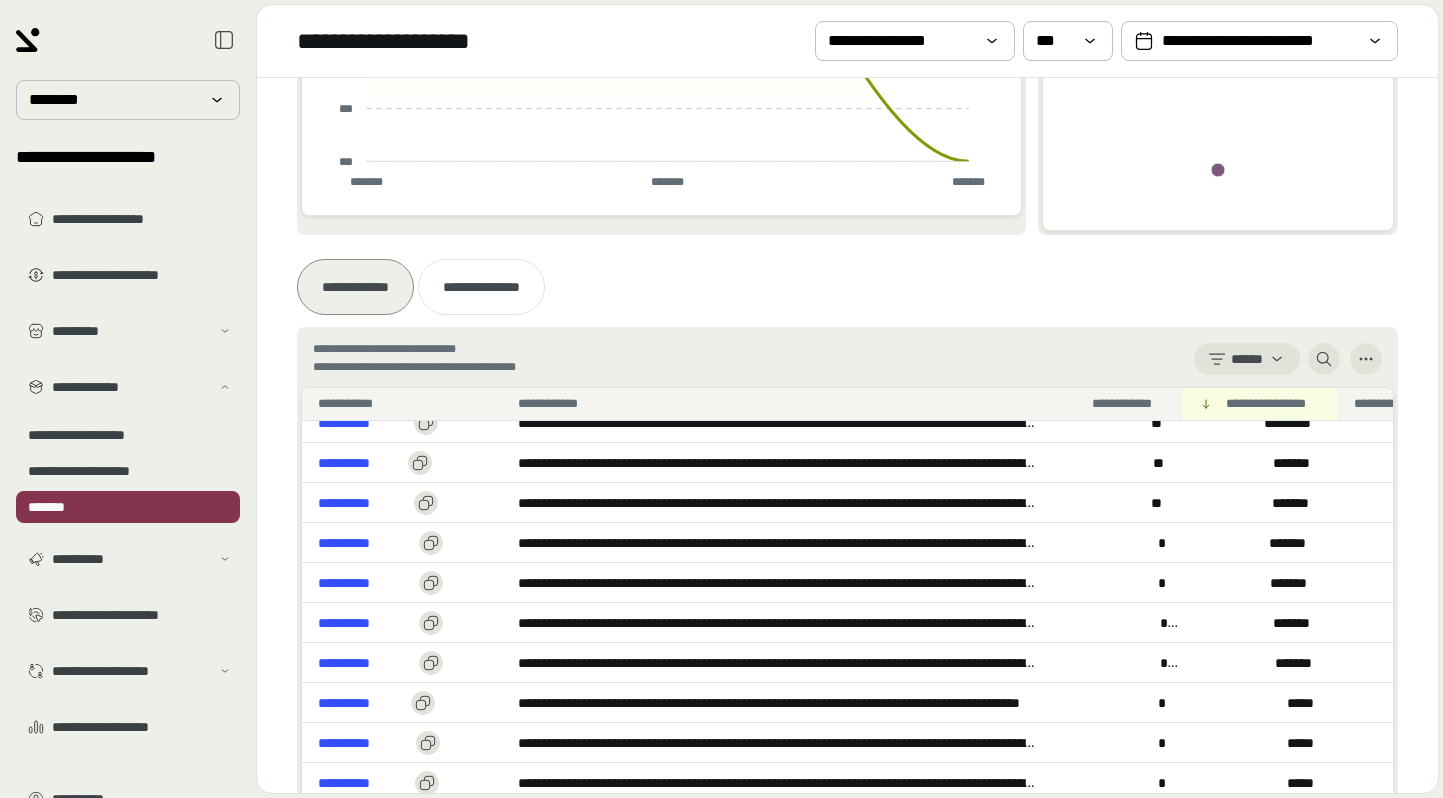 scroll, scrollTop: 335, scrollLeft: 0, axis: vertical 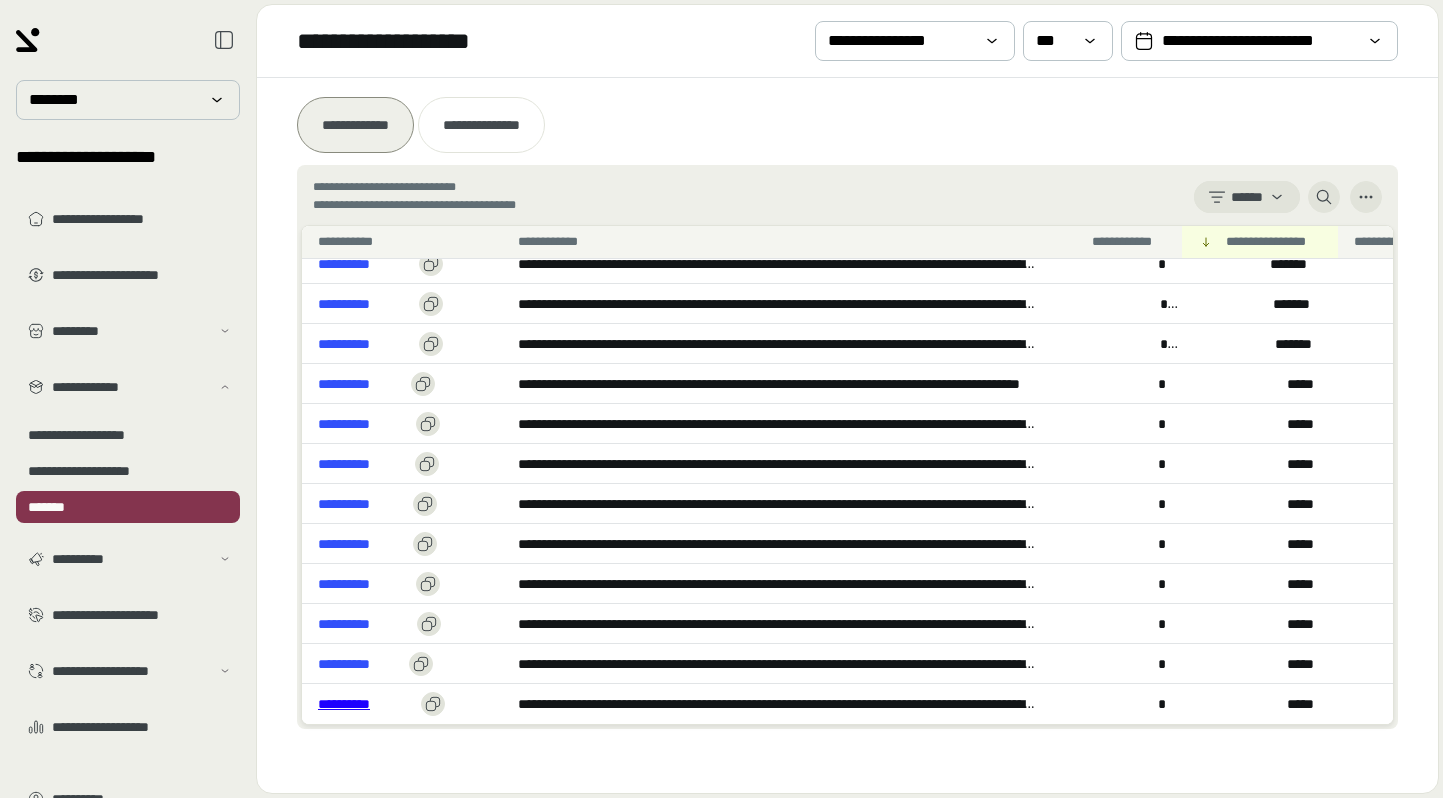 click on "**********" at bounding box center [365, 704] 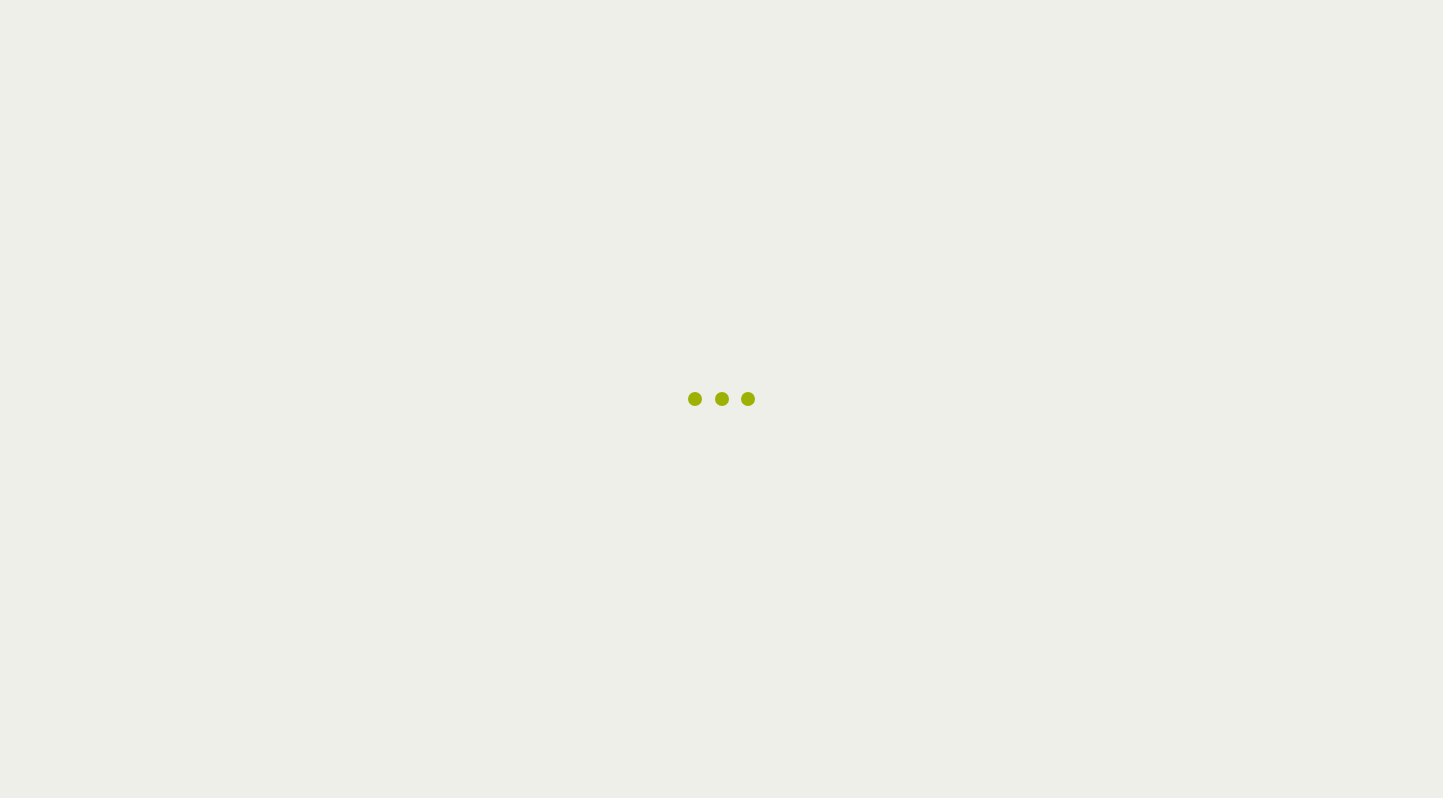 scroll, scrollTop: 0, scrollLeft: 0, axis: both 